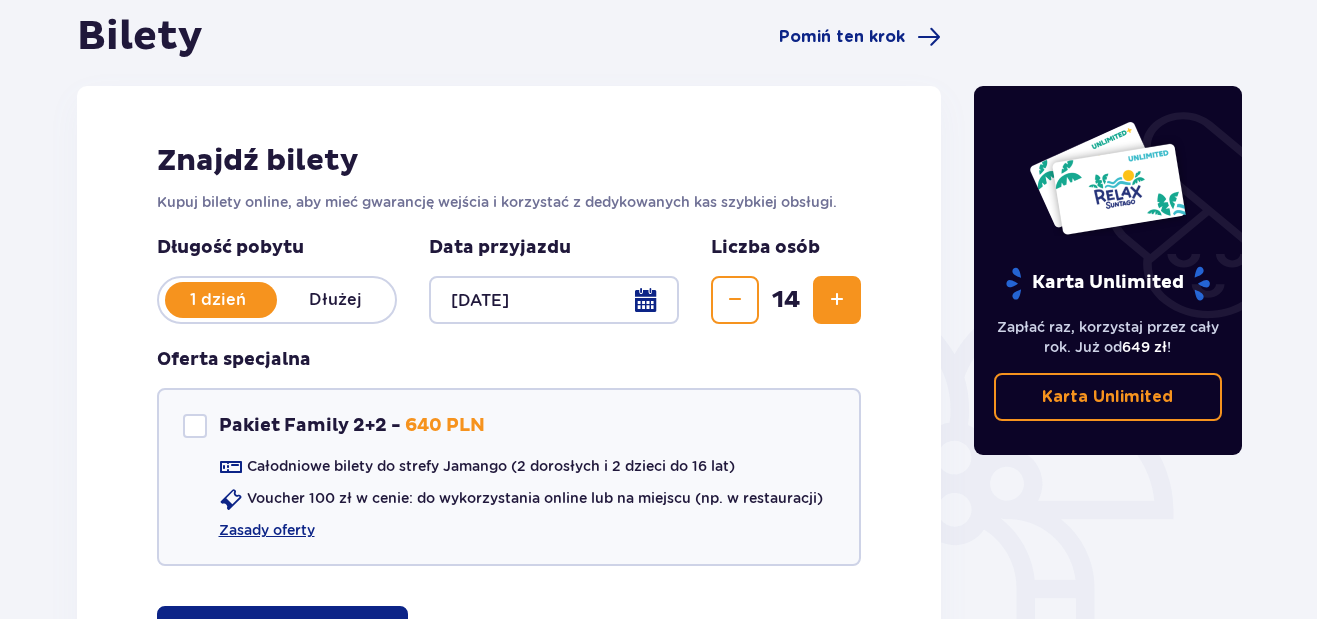 scroll, scrollTop: 200, scrollLeft: 0, axis: vertical 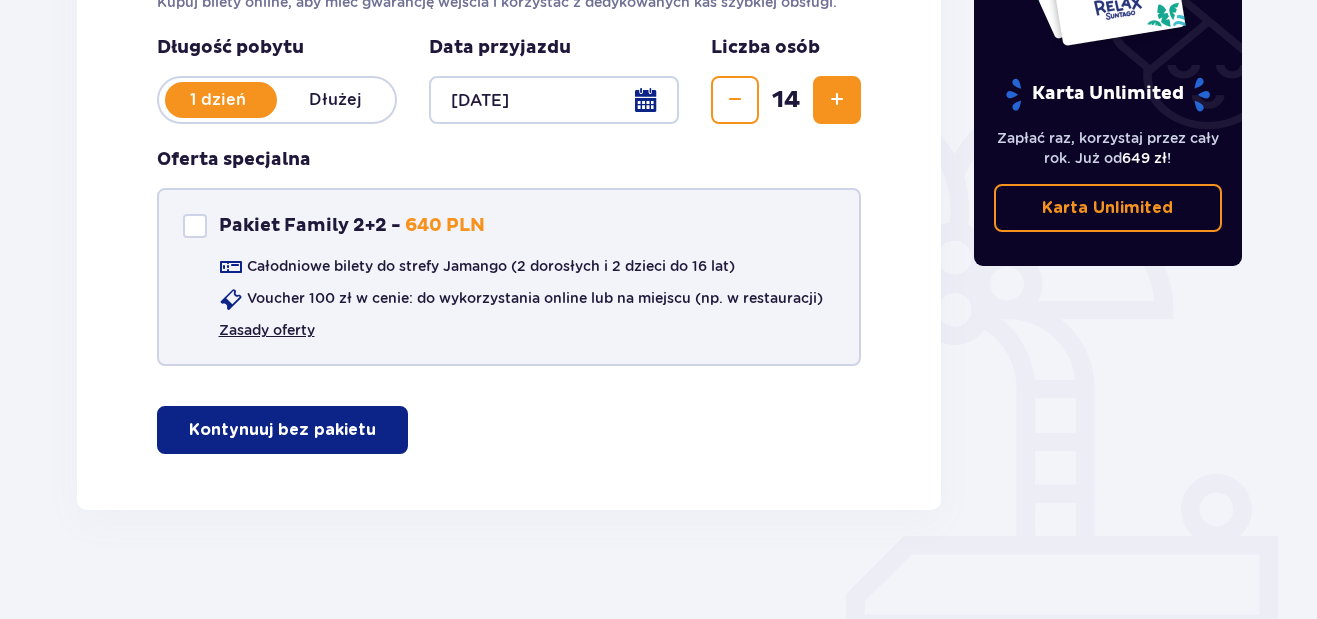 click on "Zasady oferty" at bounding box center (267, 330) 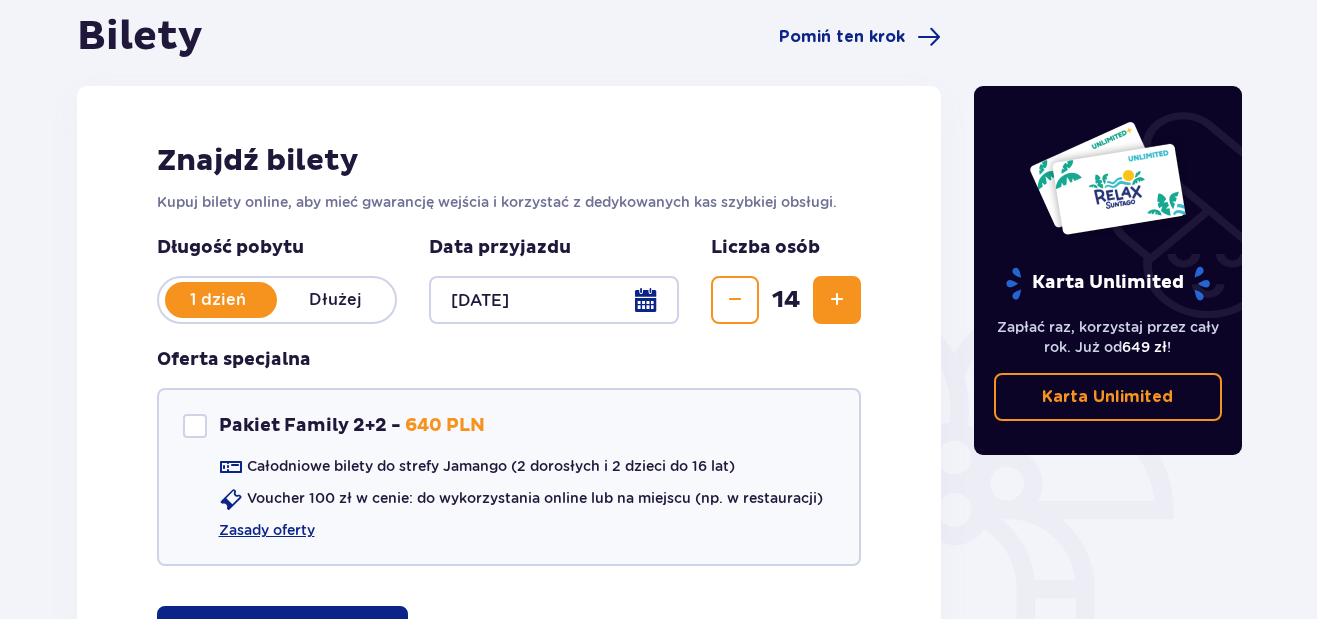 click at bounding box center [735, 300] 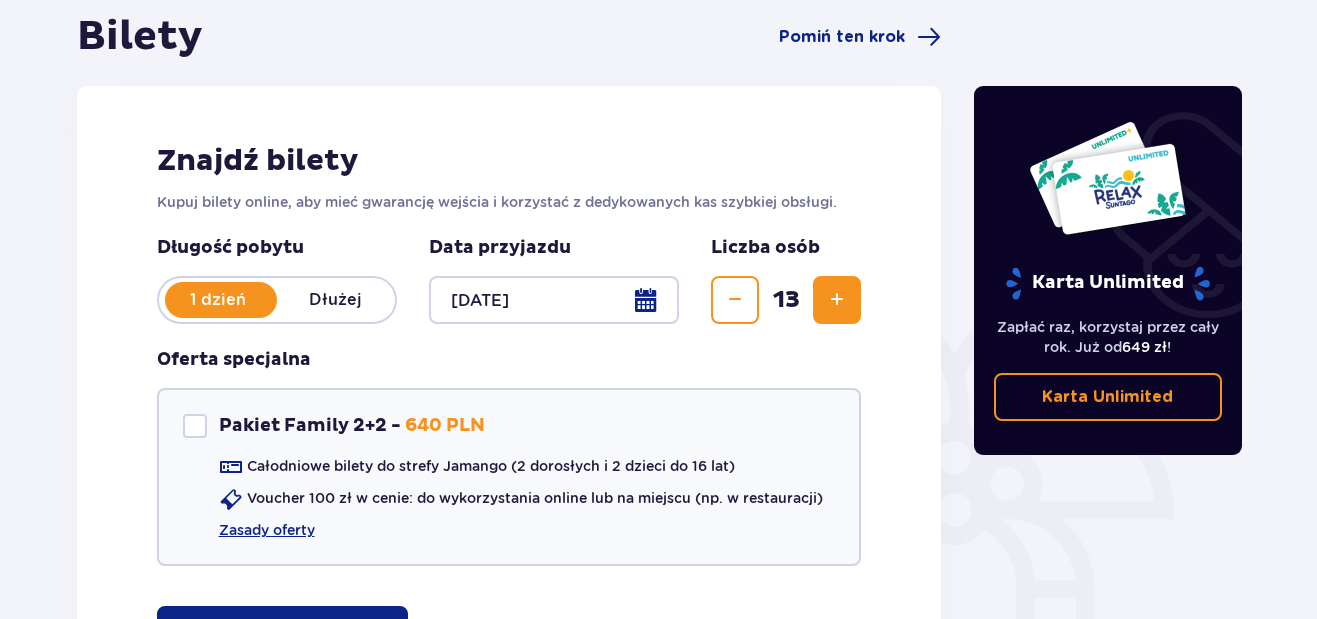 click at bounding box center [735, 300] 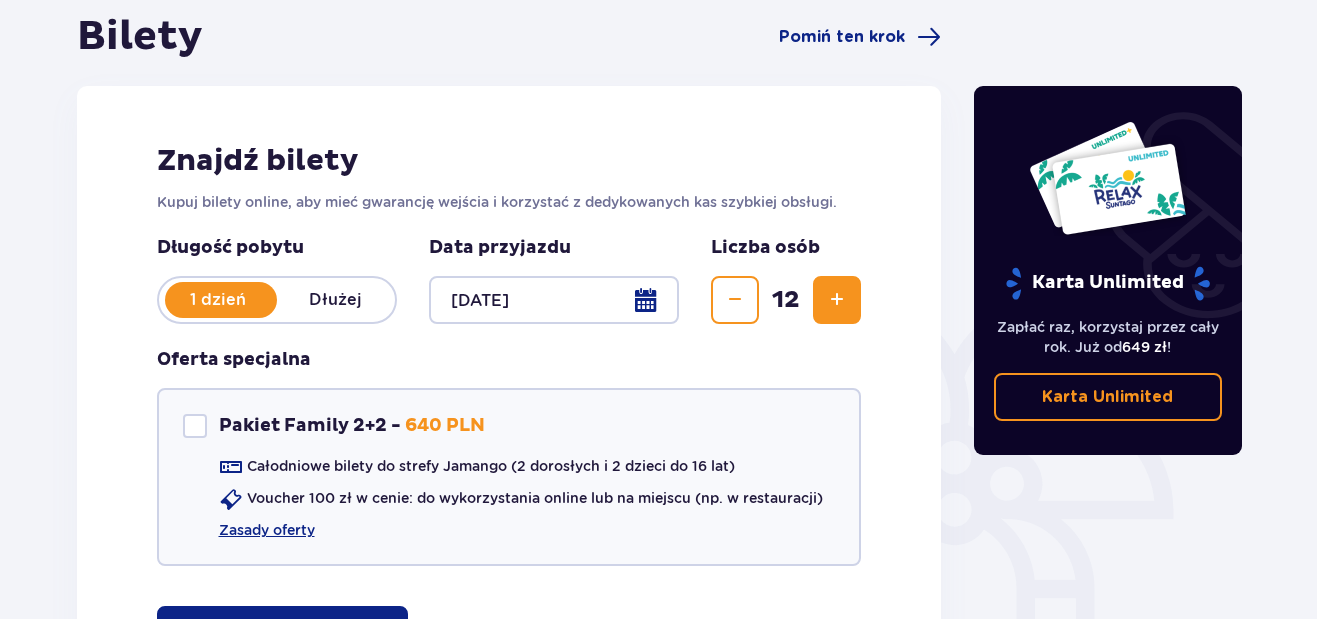 click at bounding box center [735, 300] 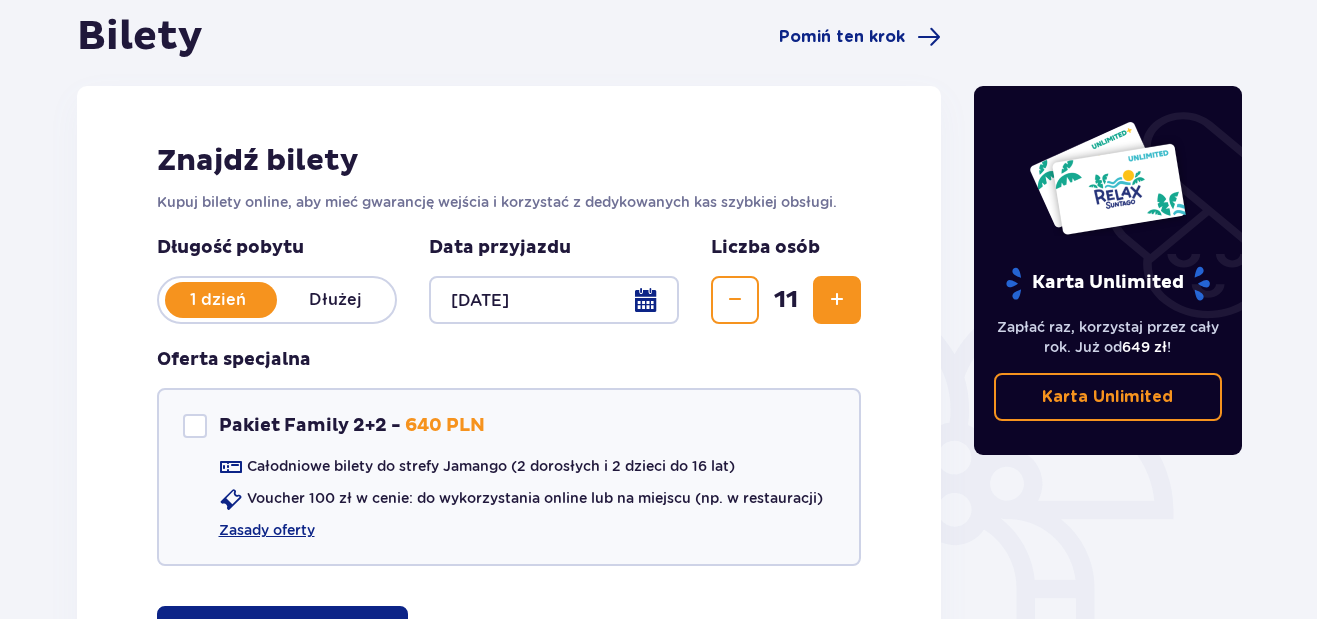 click at bounding box center [735, 300] 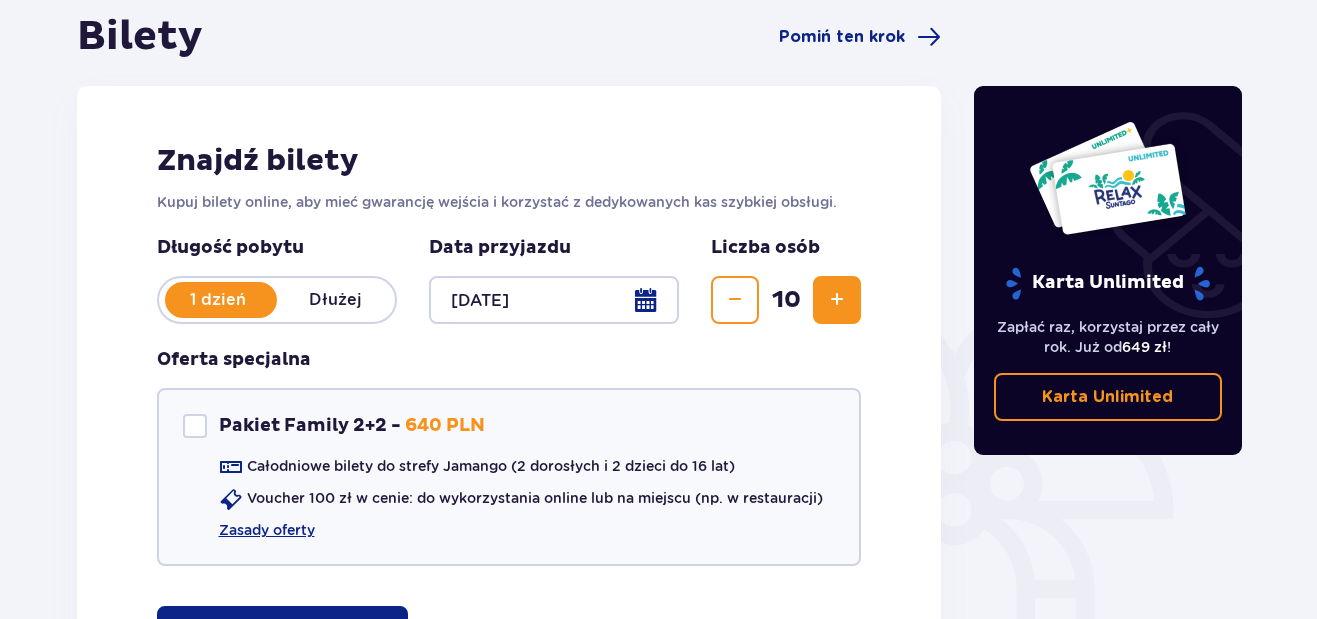 click at bounding box center [735, 300] 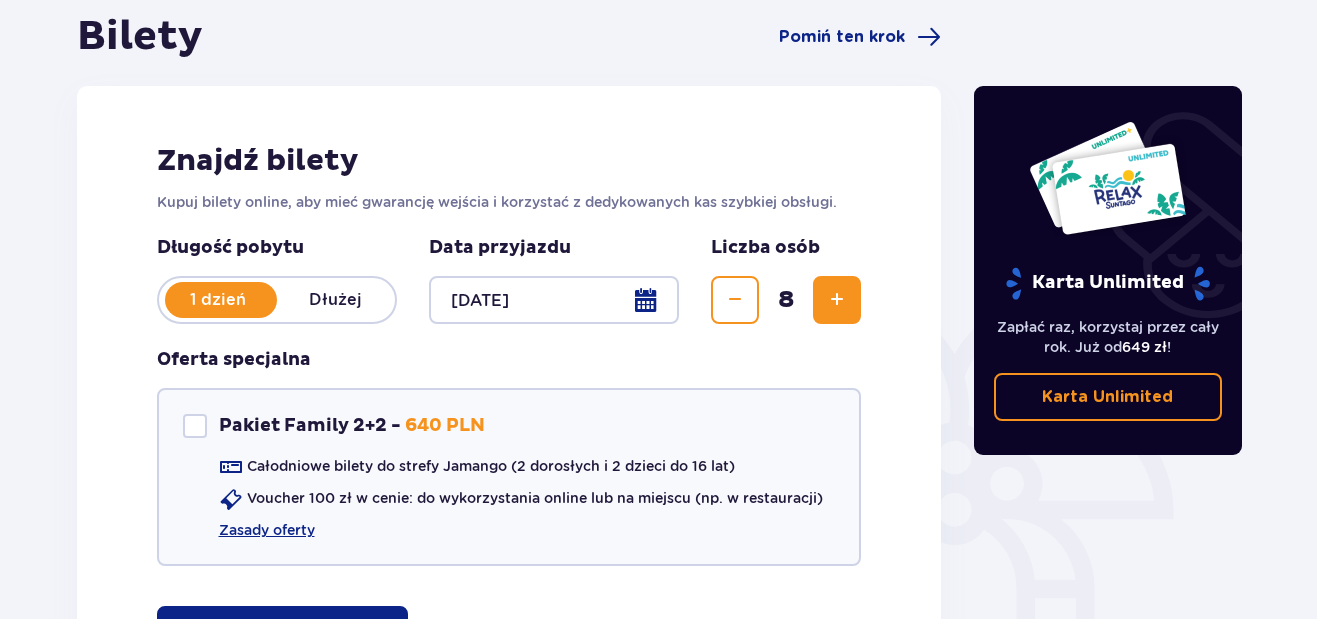click at bounding box center [735, 300] 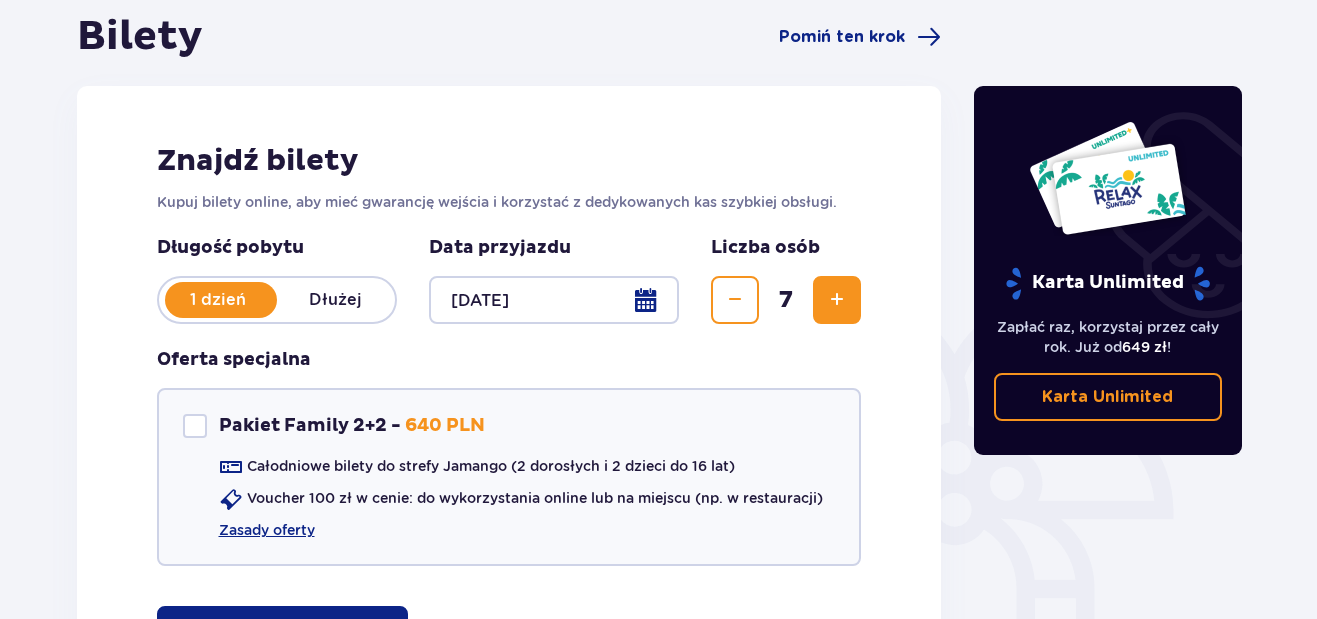 click at bounding box center (735, 300) 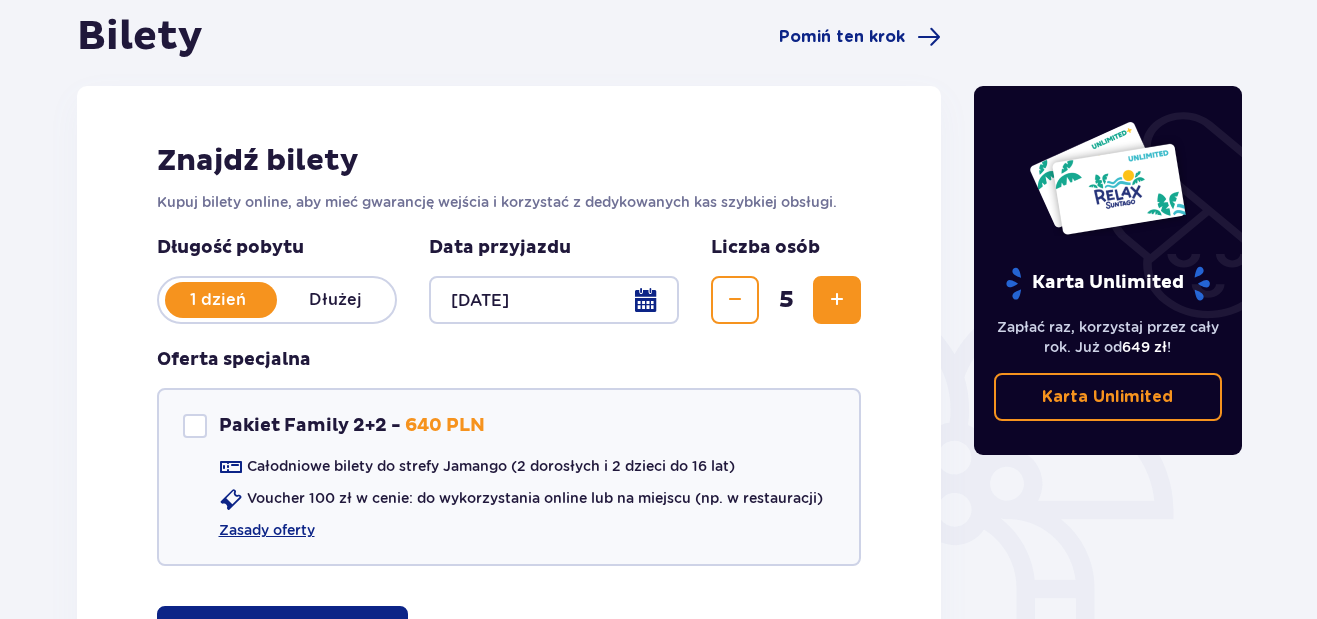 click at bounding box center [735, 300] 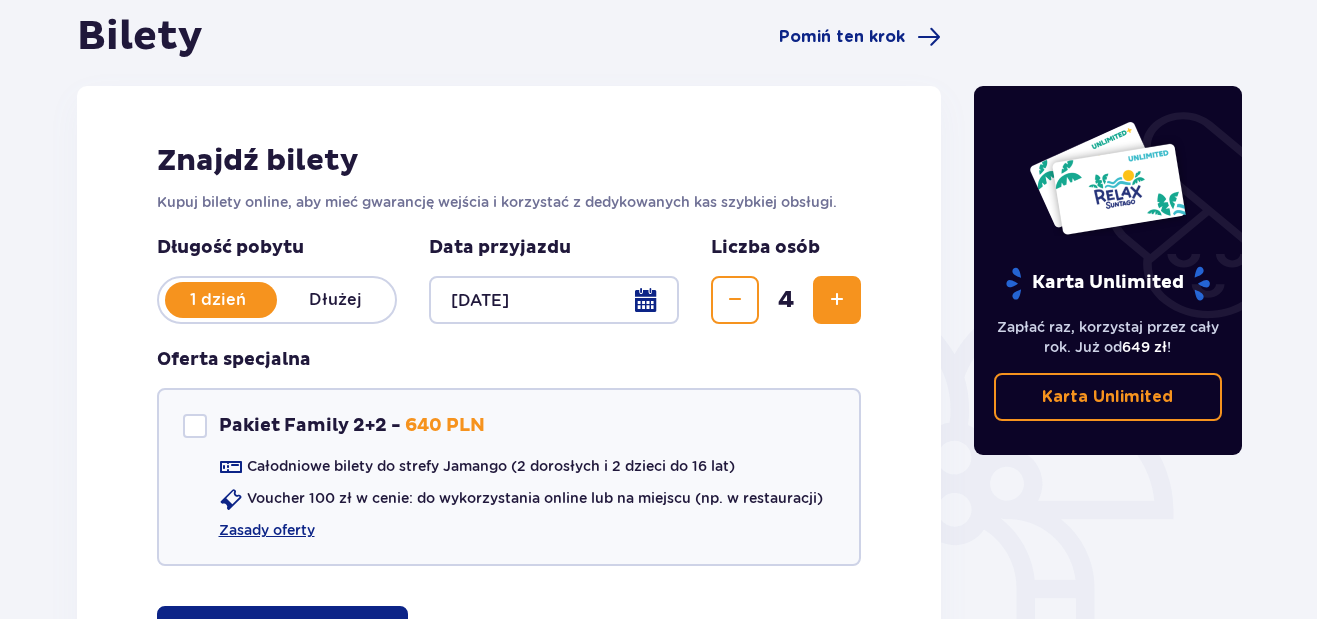 click at bounding box center (735, 300) 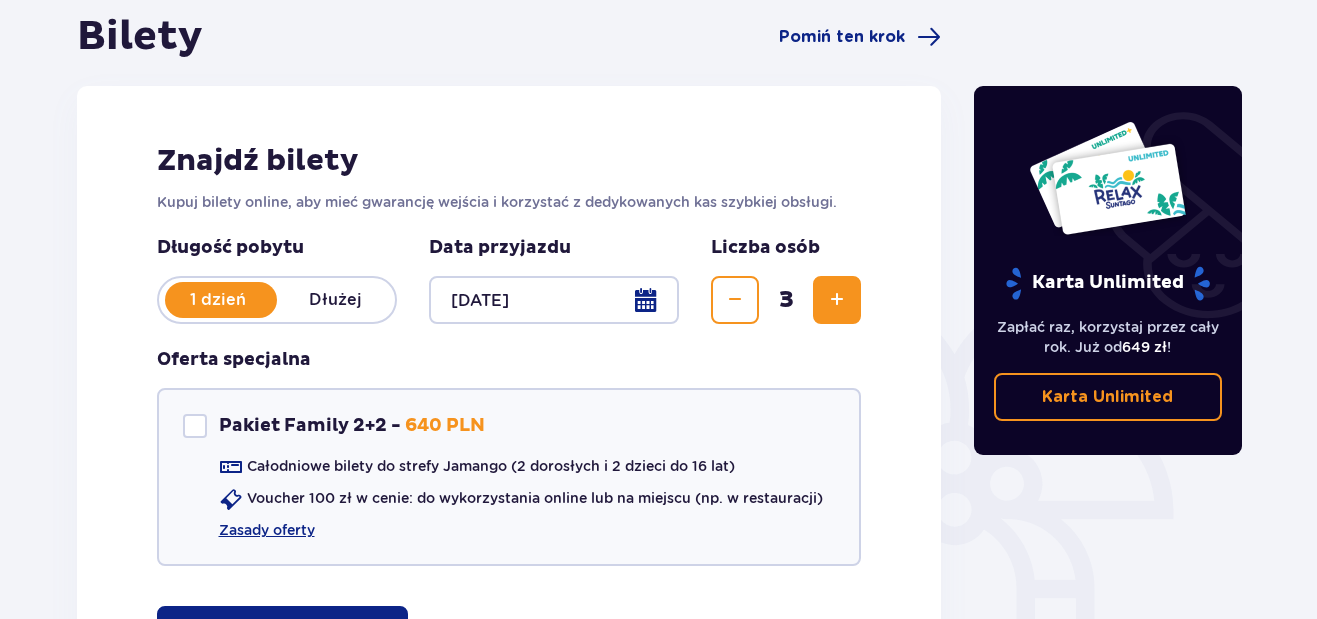 click at bounding box center (735, 300) 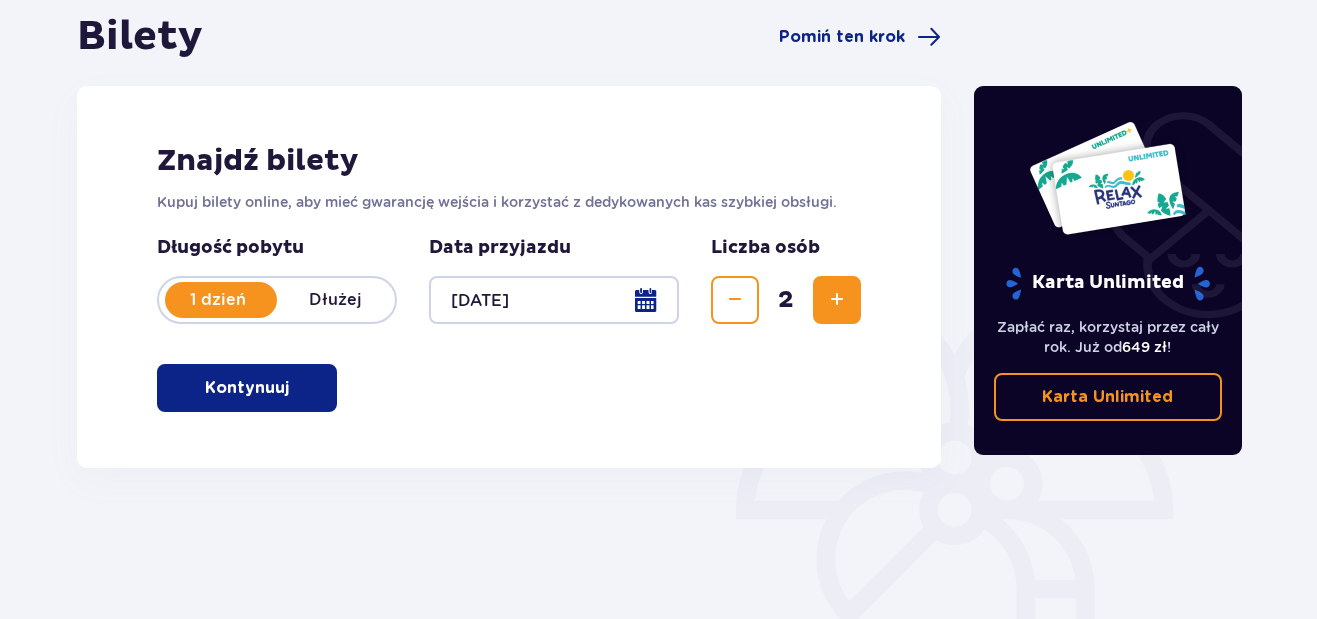 click at bounding box center (837, 300) 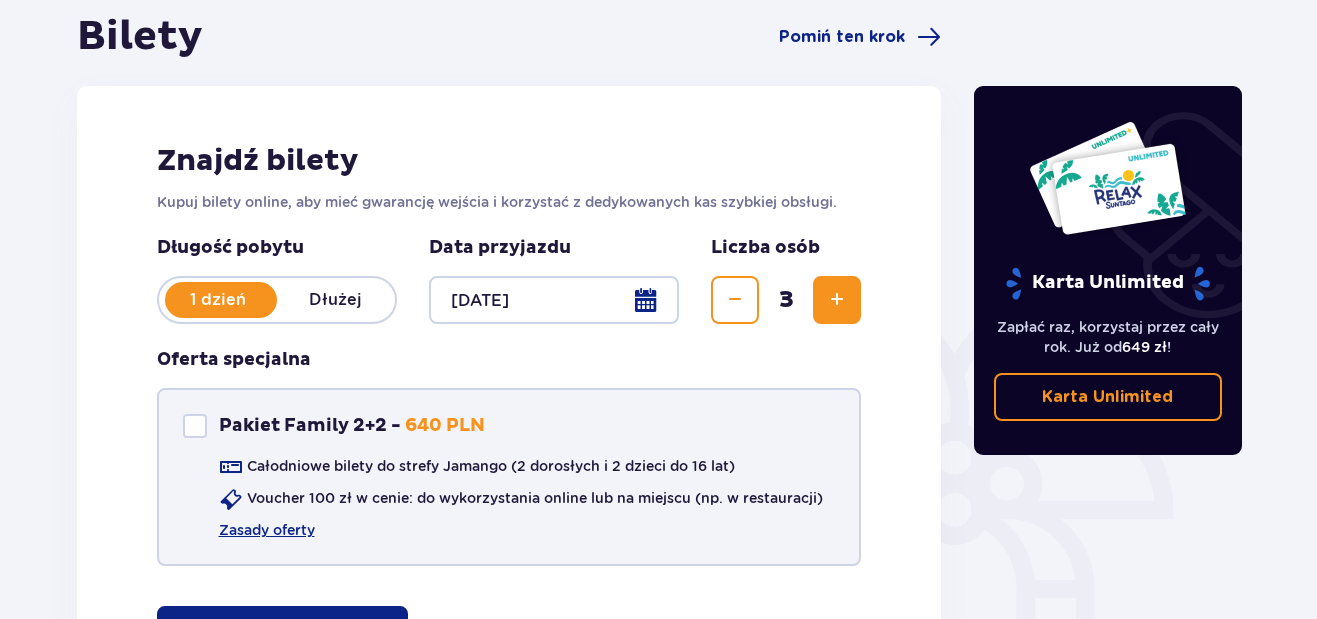 scroll, scrollTop: 300, scrollLeft: 0, axis: vertical 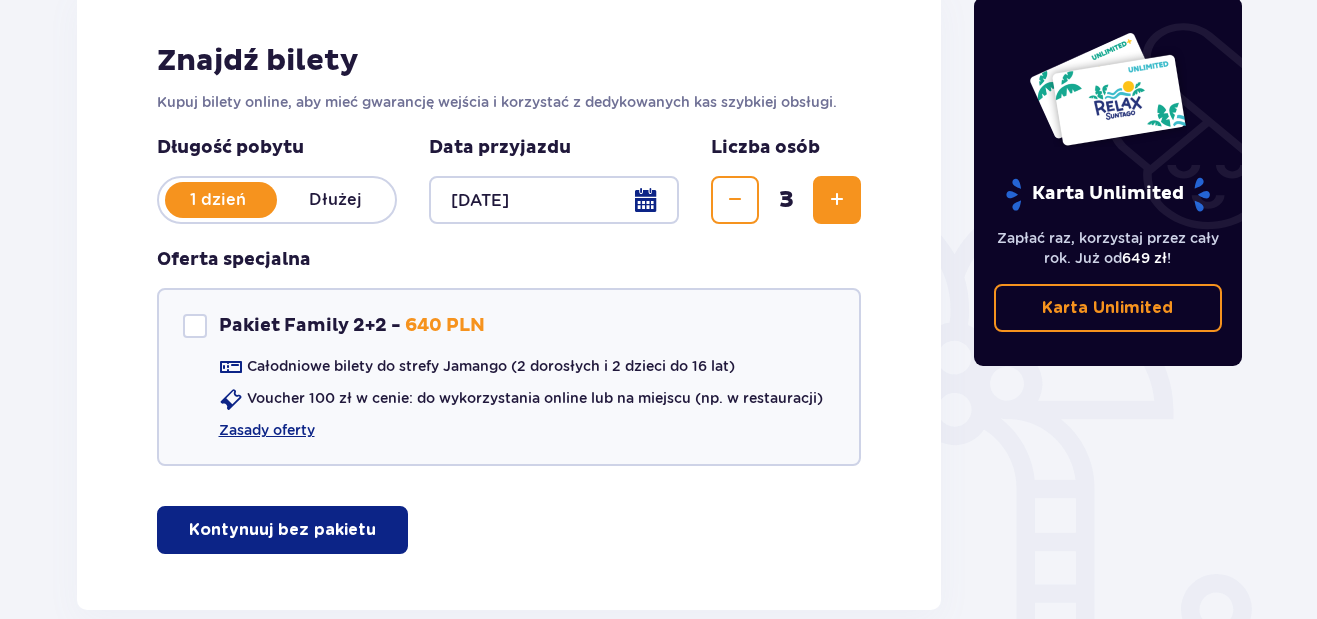 click at bounding box center [735, 200] 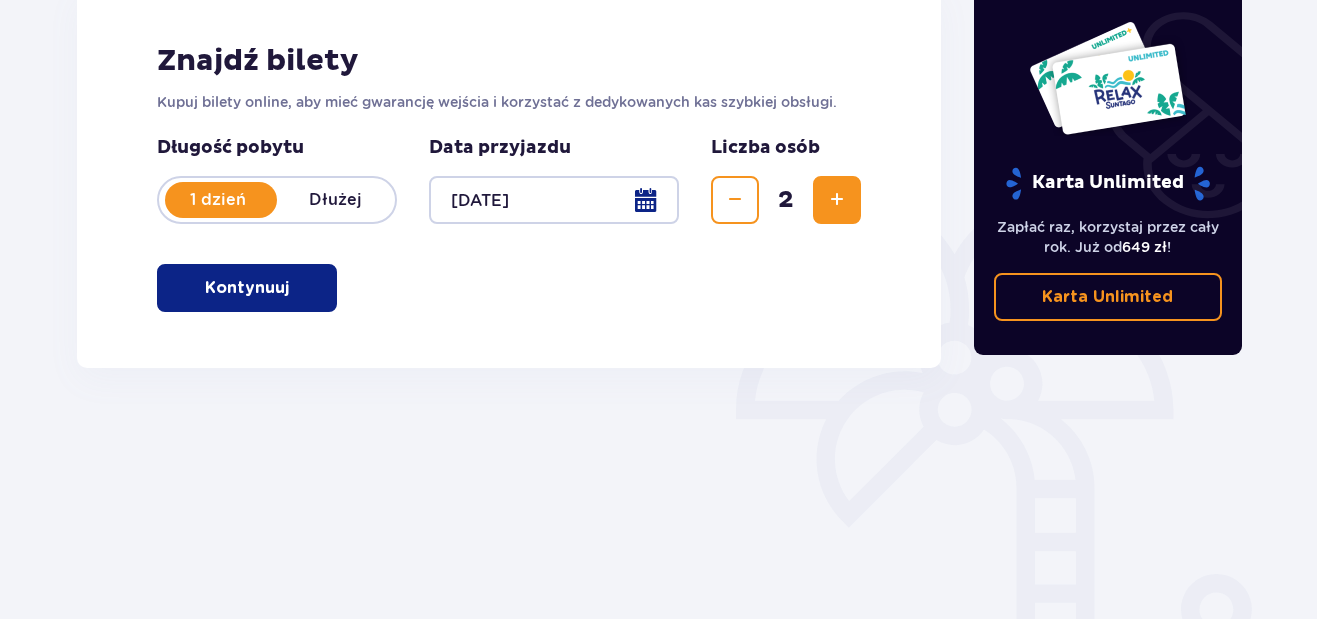 click at bounding box center [837, 200] 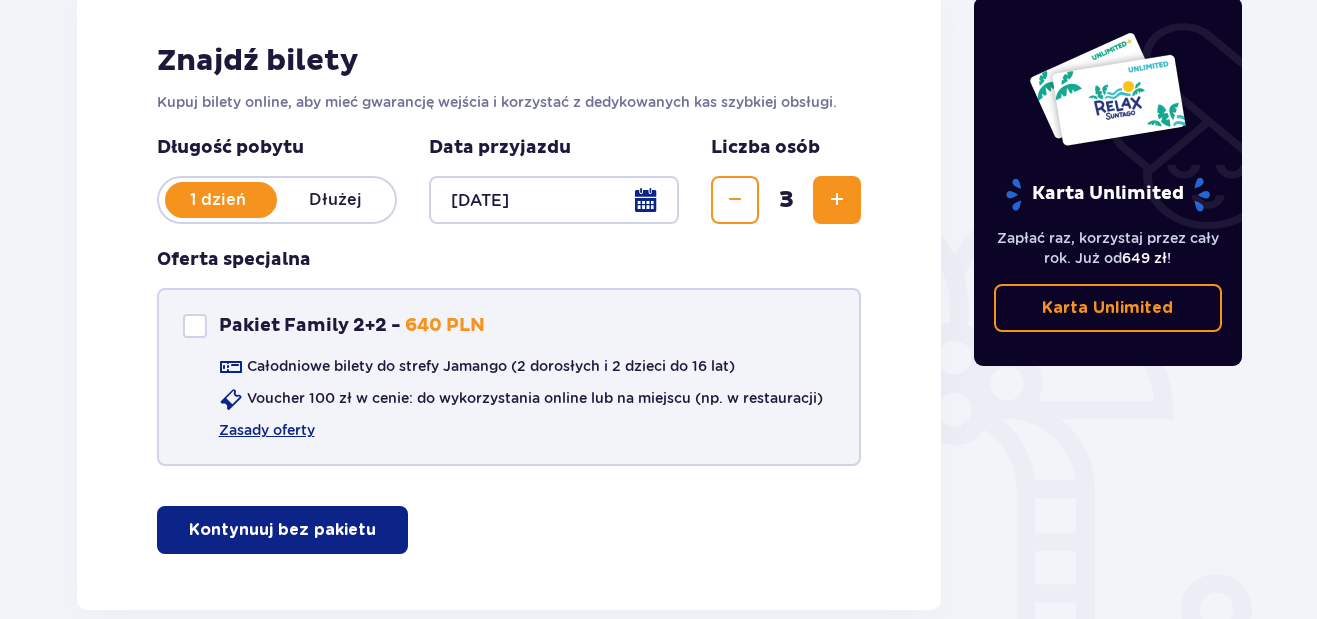 click at bounding box center [195, 326] 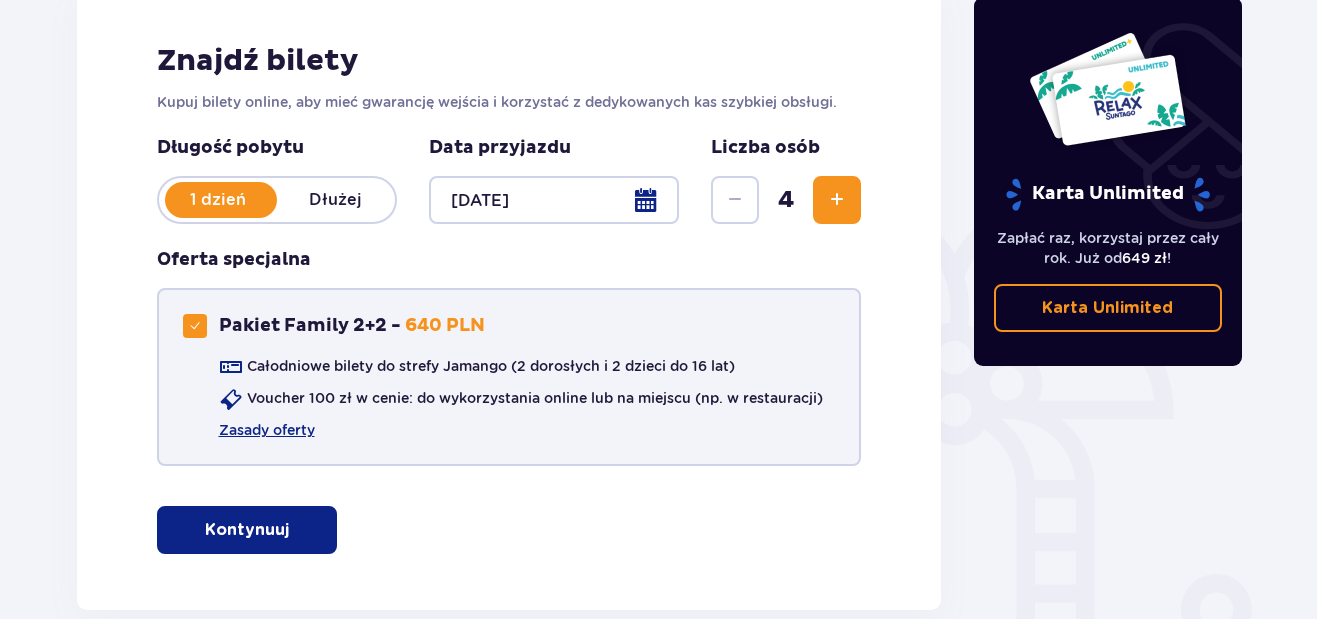 click at bounding box center (195, 326) 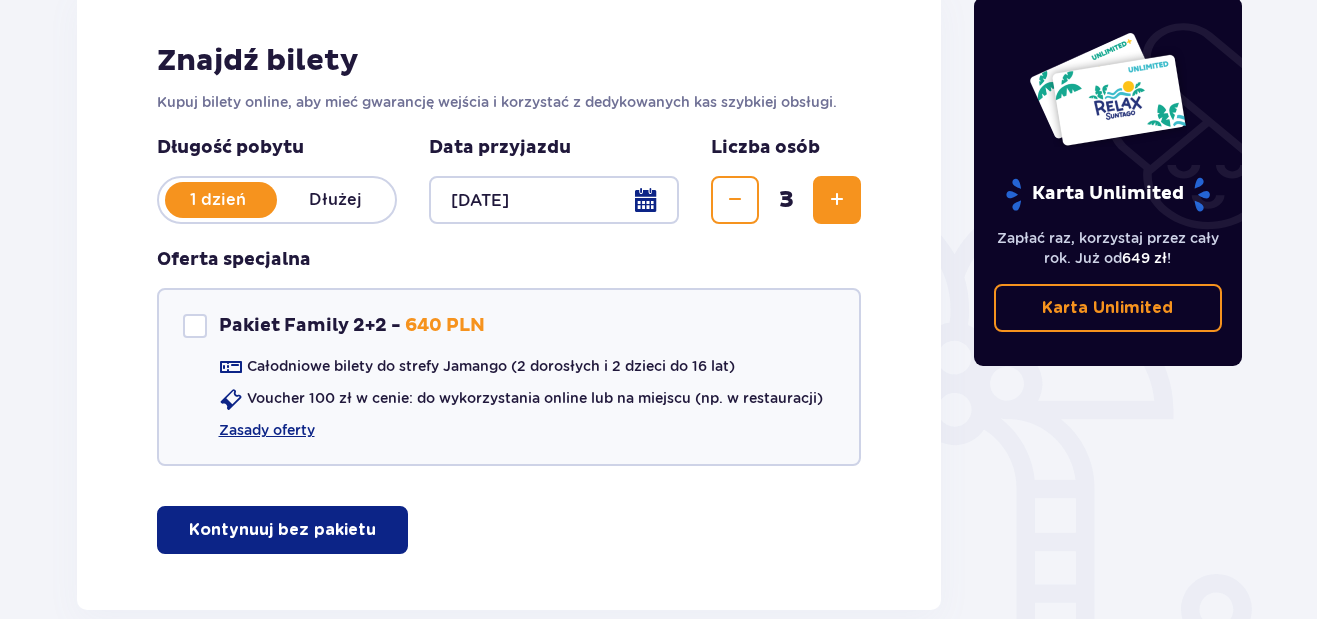click on "Kontynuuj bez pakietu" at bounding box center [282, 530] 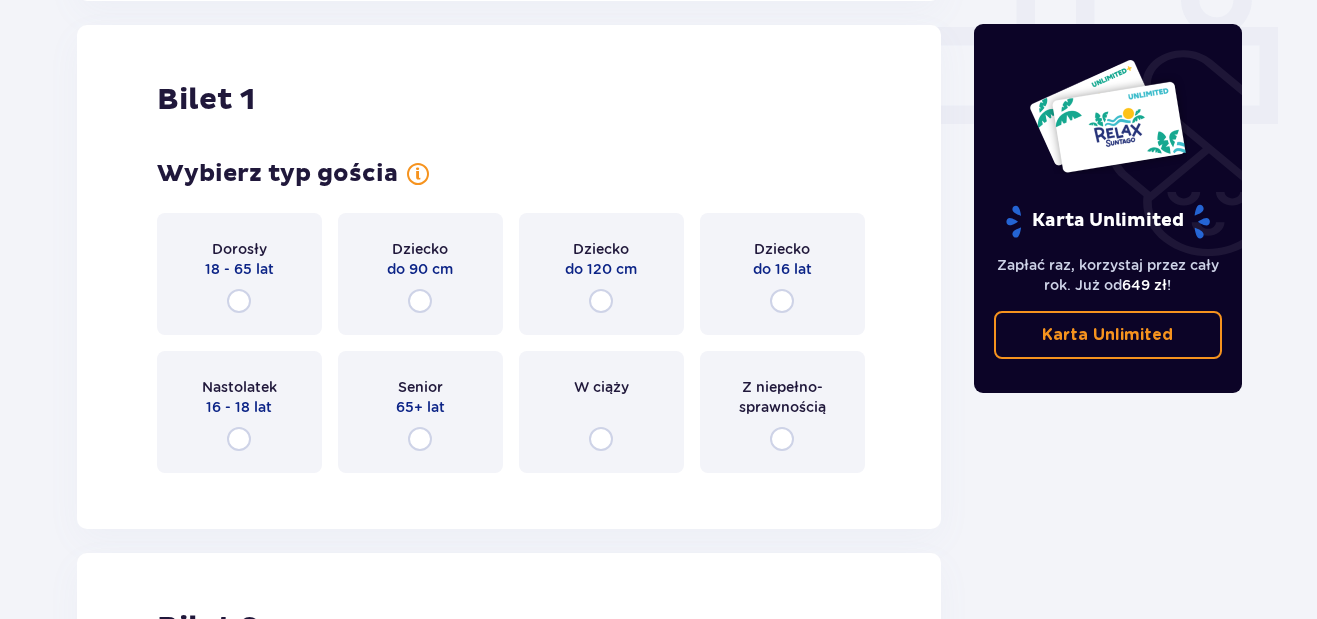 scroll, scrollTop: 910, scrollLeft: 0, axis: vertical 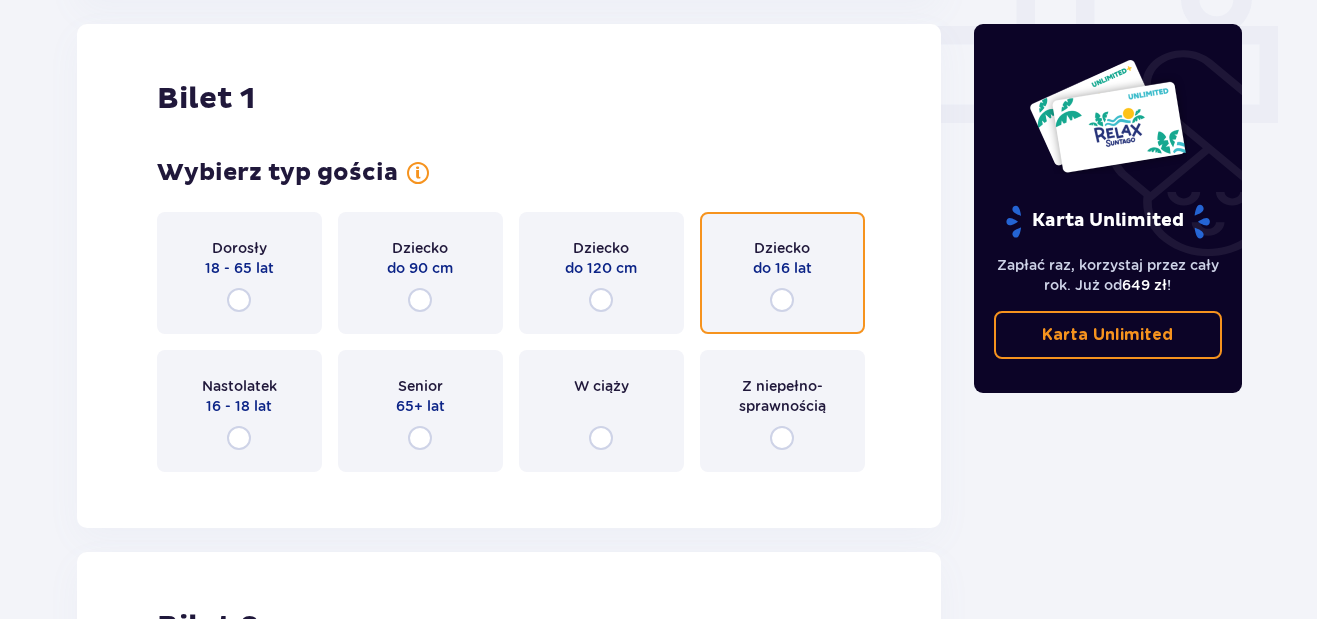 click at bounding box center [782, 300] 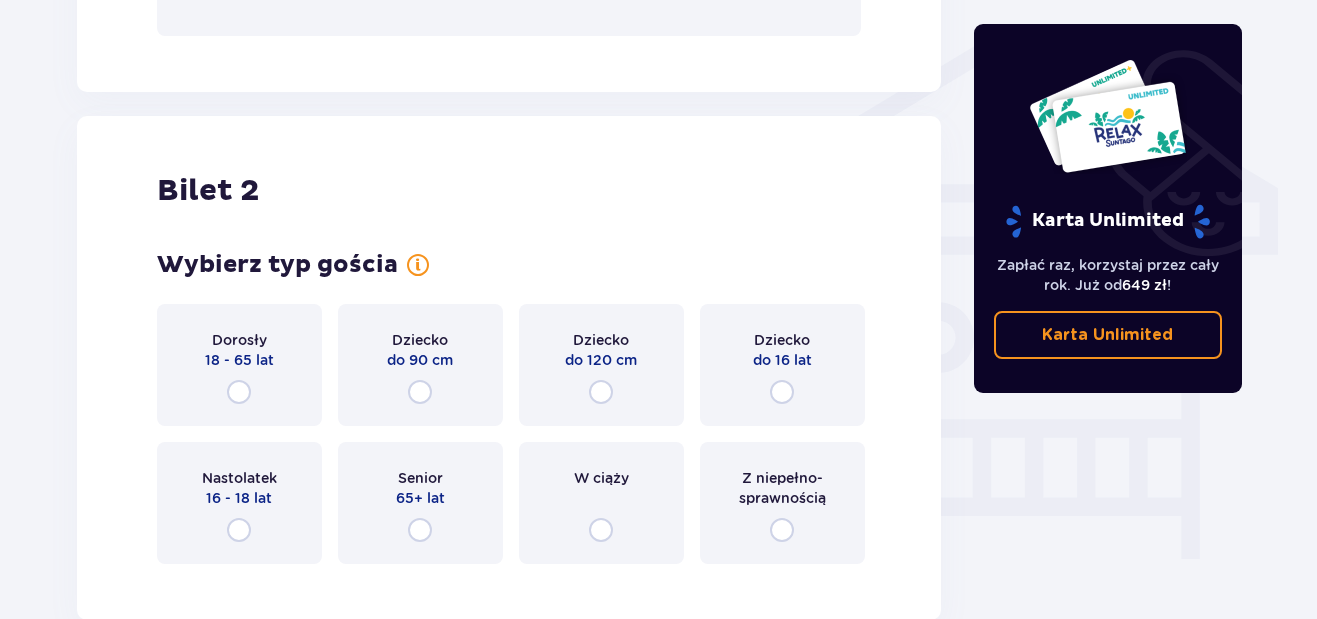 scroll, scrollTop: 1698, scrollLeft: 0, axis: vertical 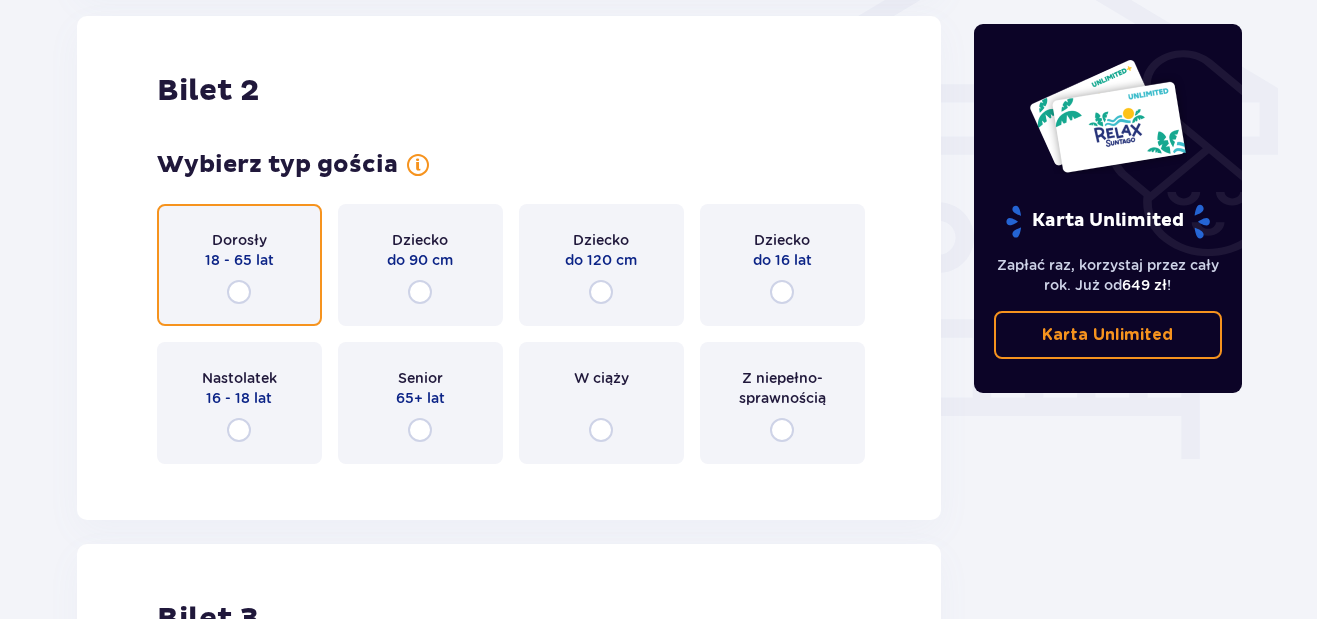 drag, startPoint x: 239, startPoint y: 297, endPoint x: 338, endPoint y: 293, distance: 99.08077 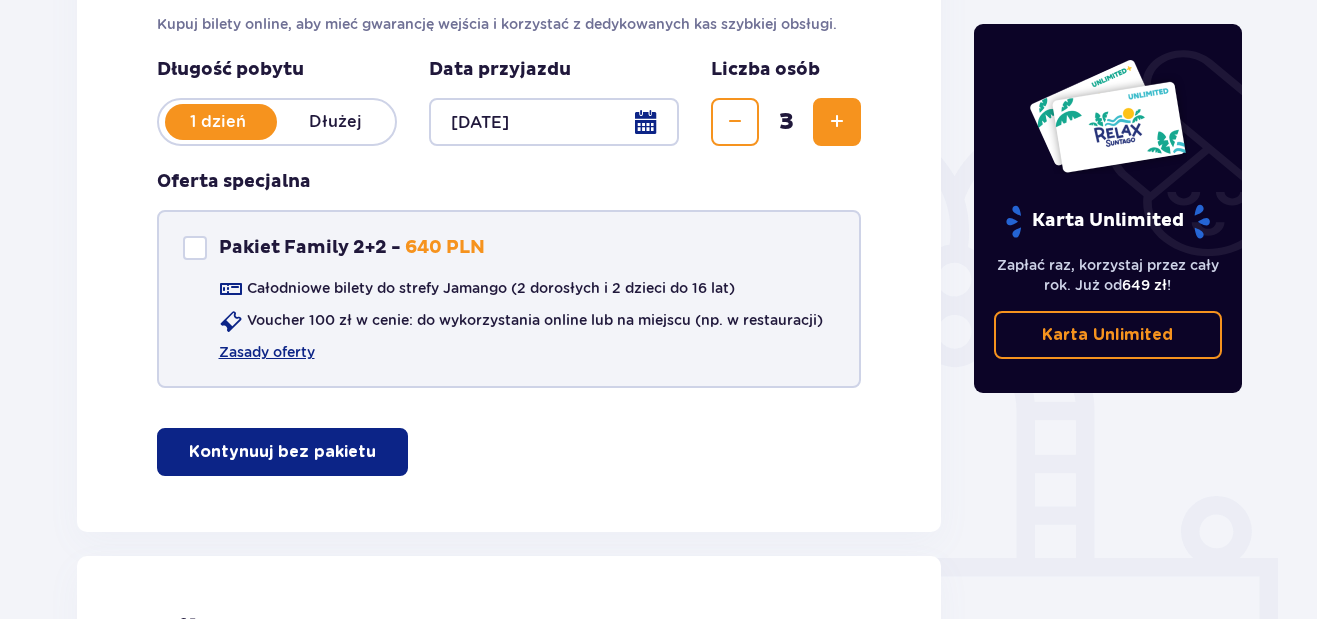 scroll, scrollTop: 278, scrollLeft: 0, axis: vertical 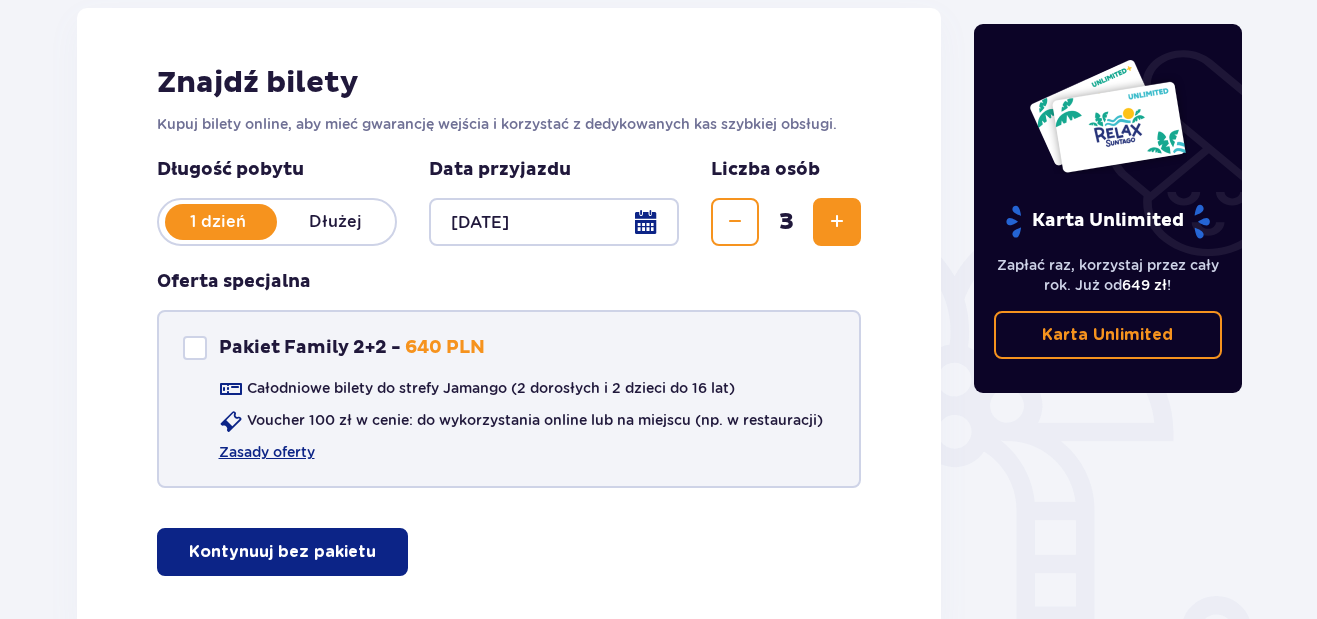 click at bounding box center [195, 348] 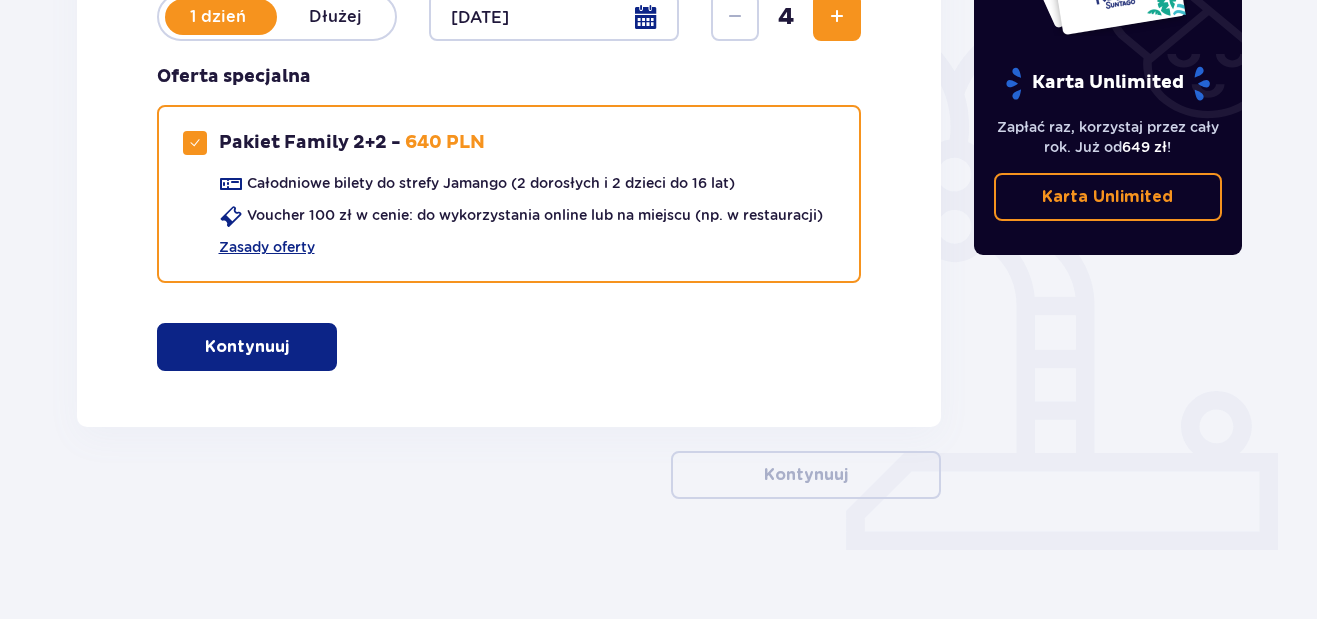 scroll, scrollTop: 183, scrollLeft: 0, axis: vertical 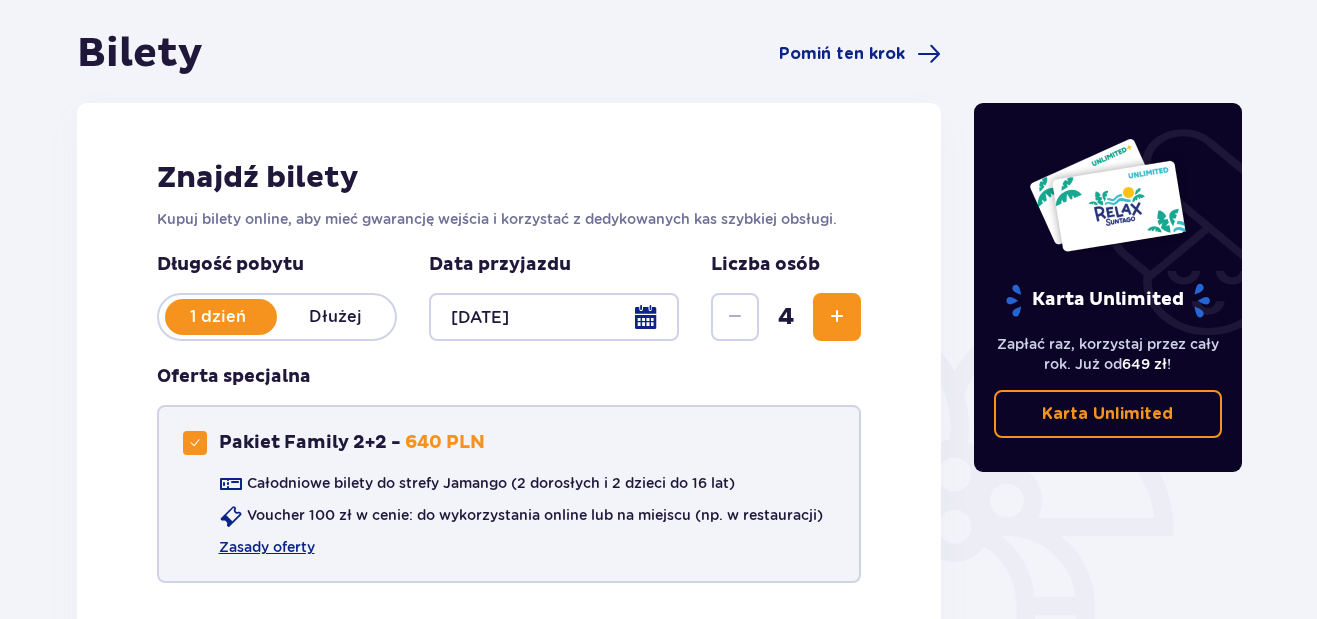 click at bounding box center (195, 443) 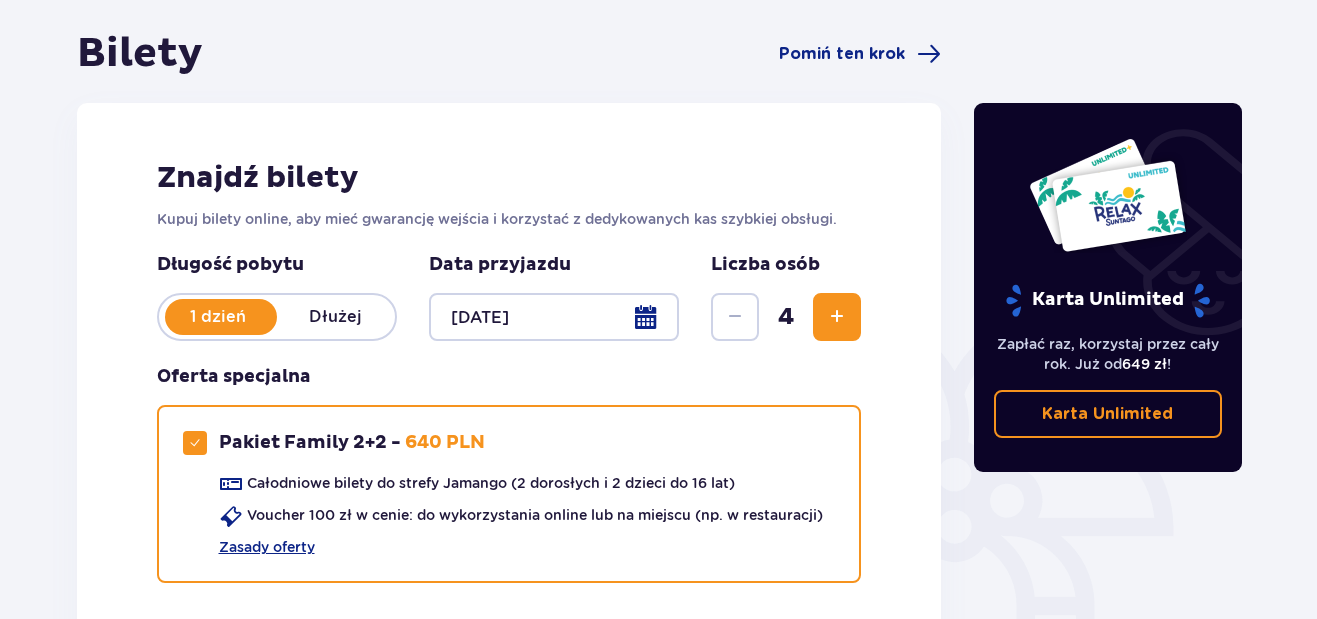 checkbox on "false" 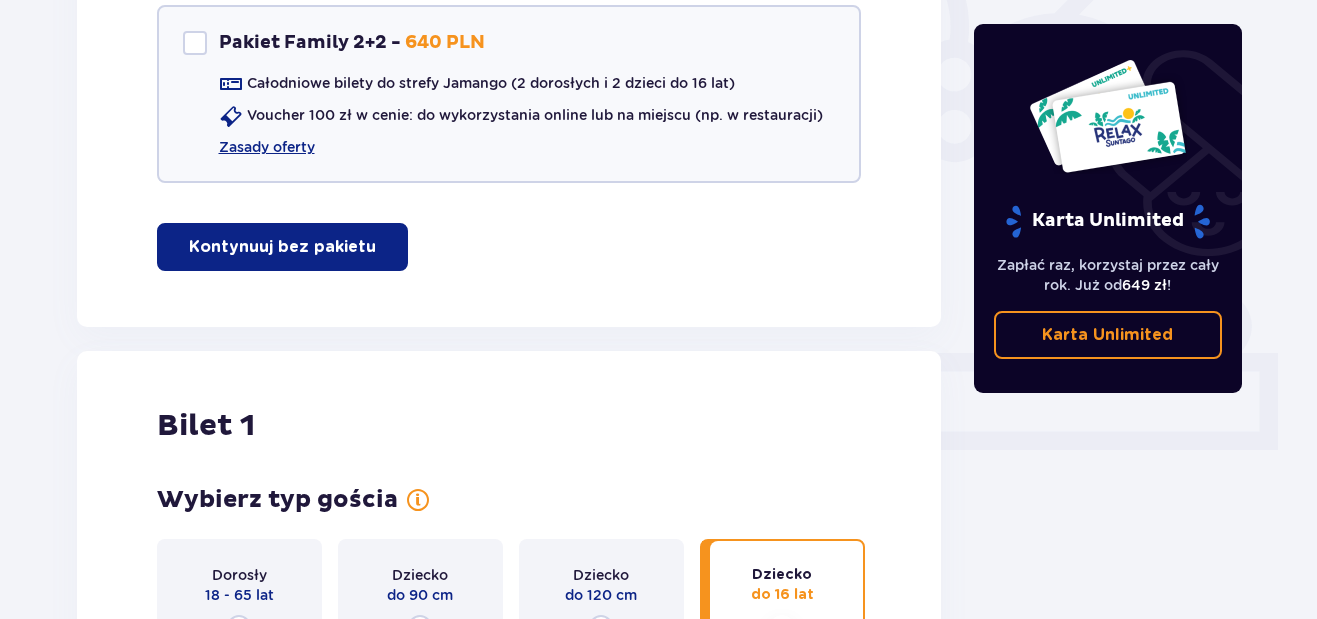 scroll, scrollTop: 783, scrollLeft: 0, axis: vertical 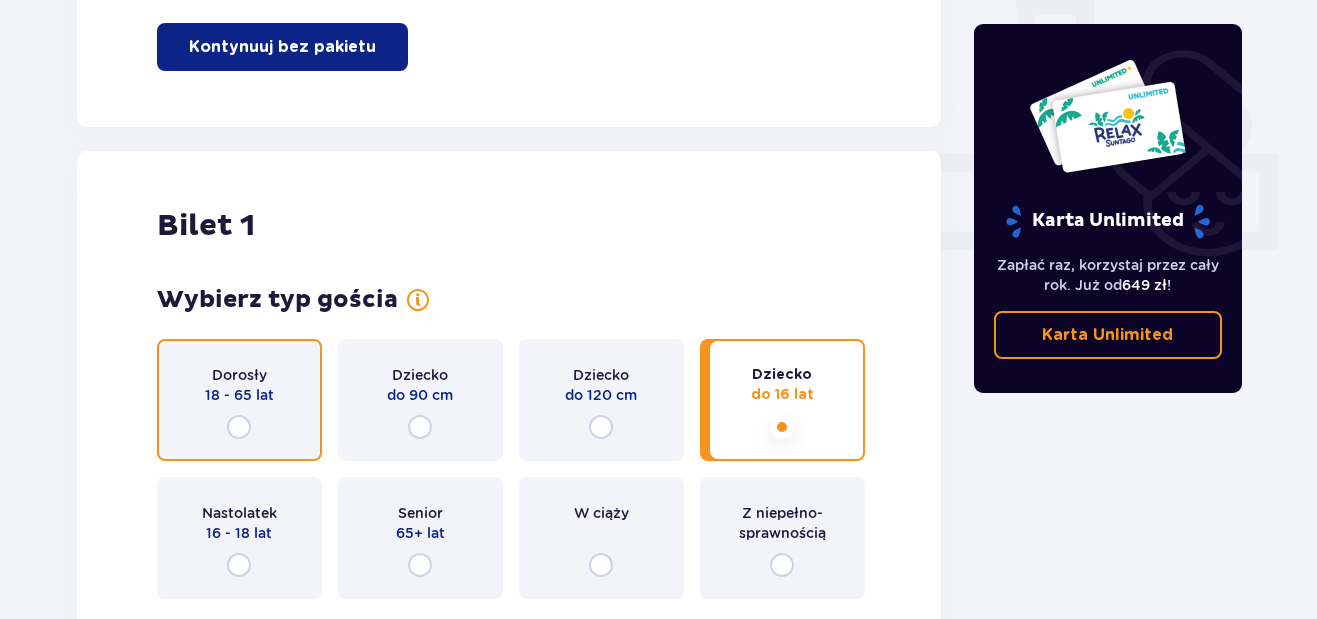click at bounding box center [239, 427] 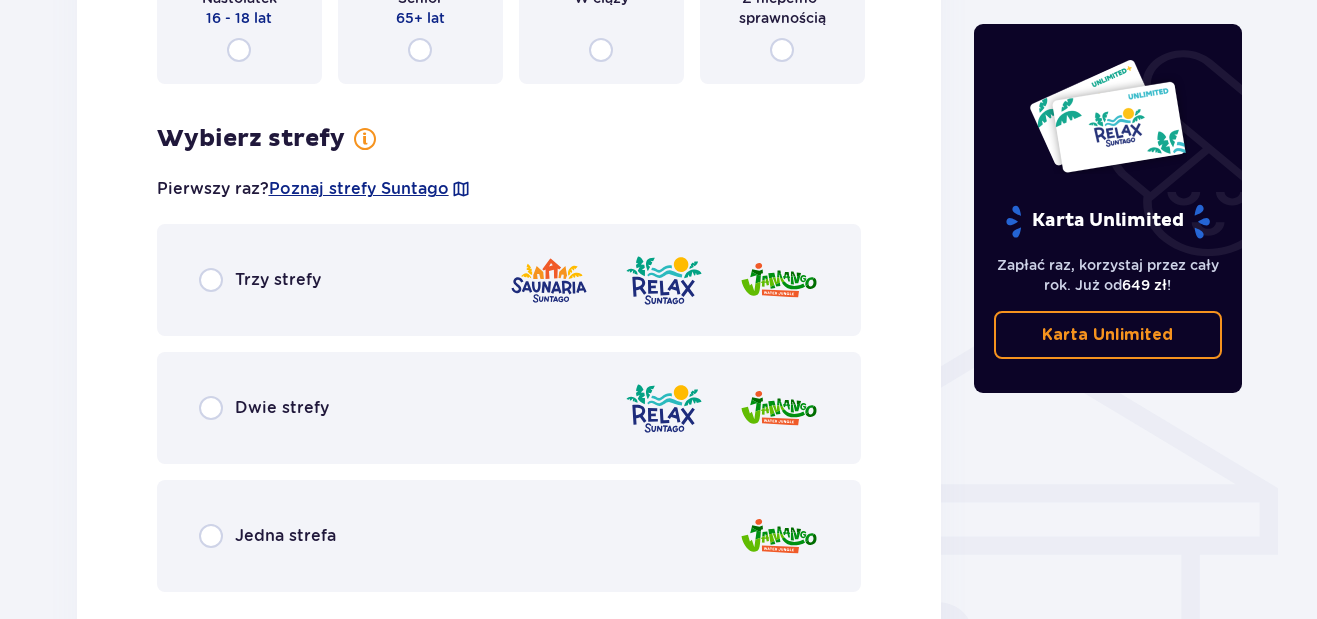 scroll, scrollTop: 1398, scrollLeft: 0, axis: vertical 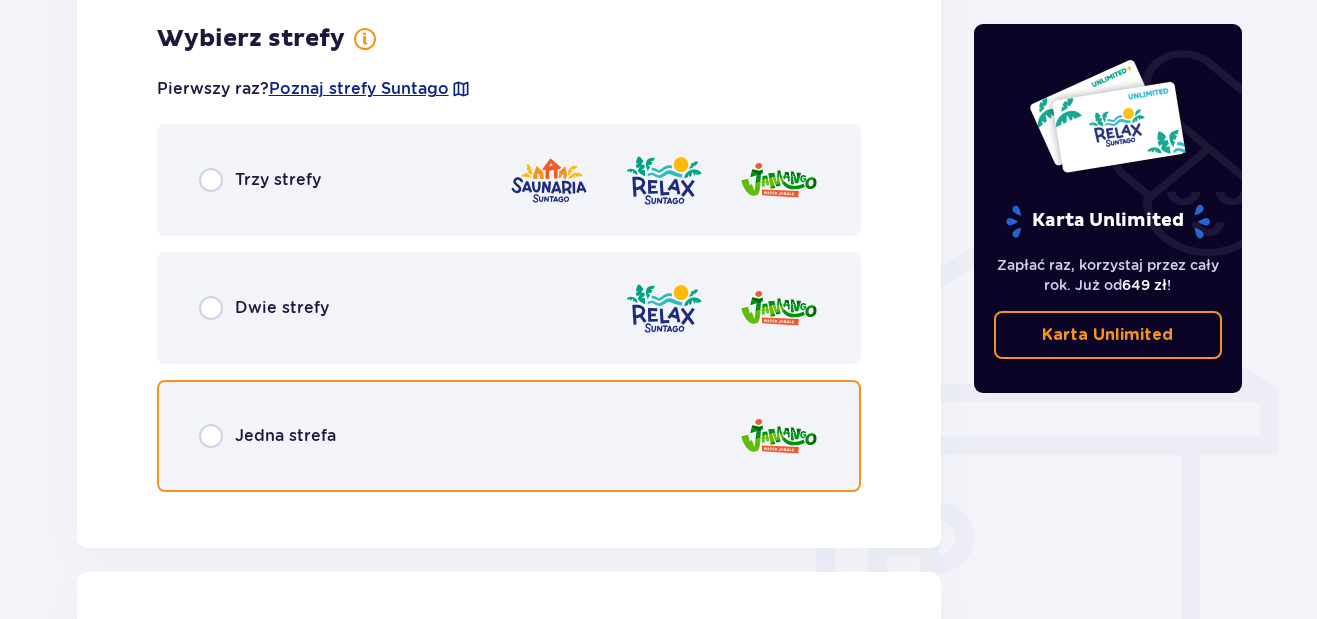 click at bounding box center (211, 436) 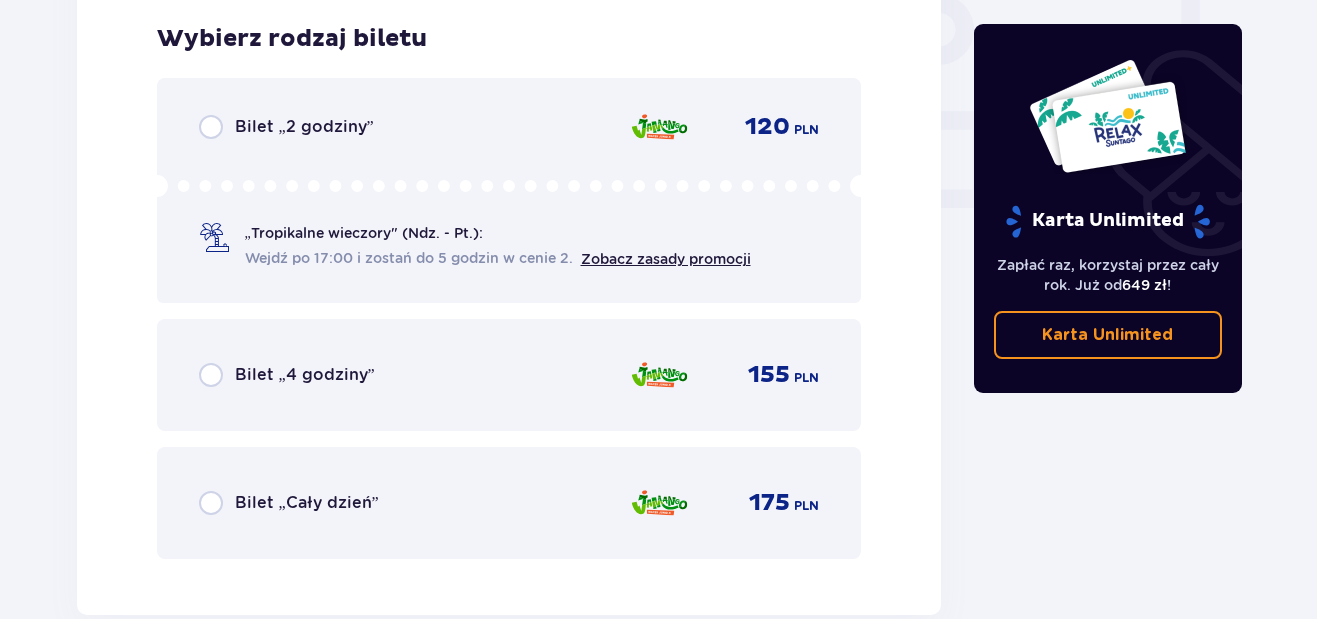scroll, scrollTop: 2006, scrollLeft: 0, axis: vertical 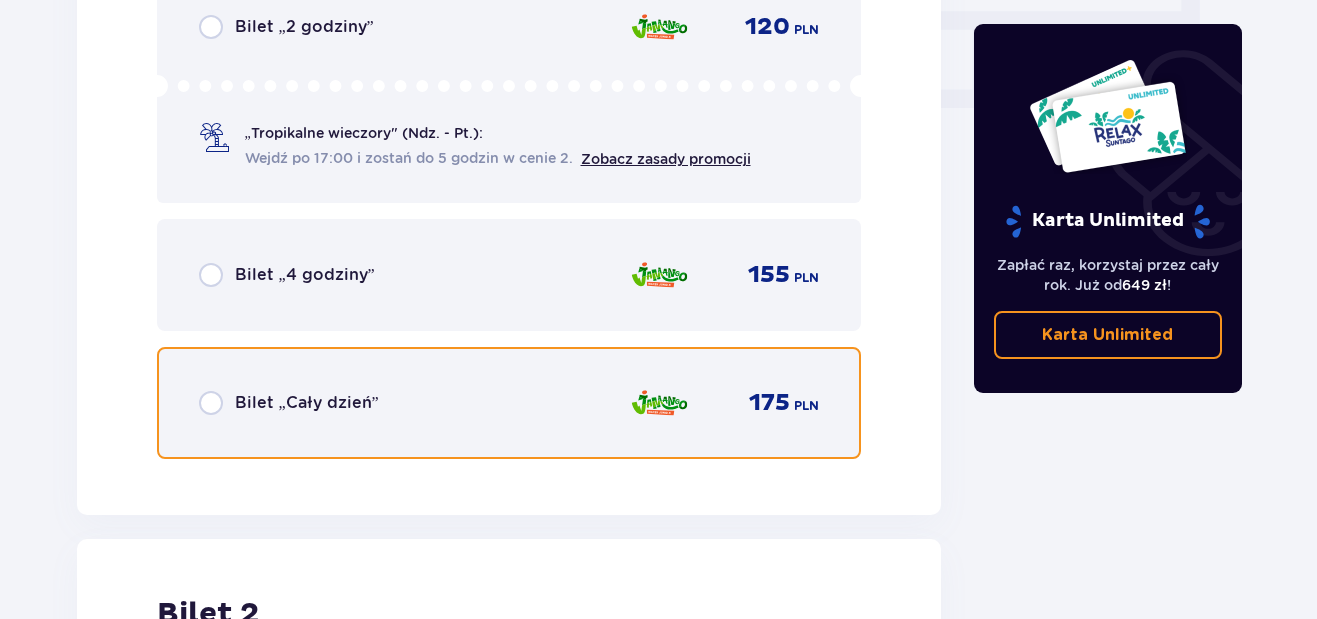 click at bounding box center (211, 403) 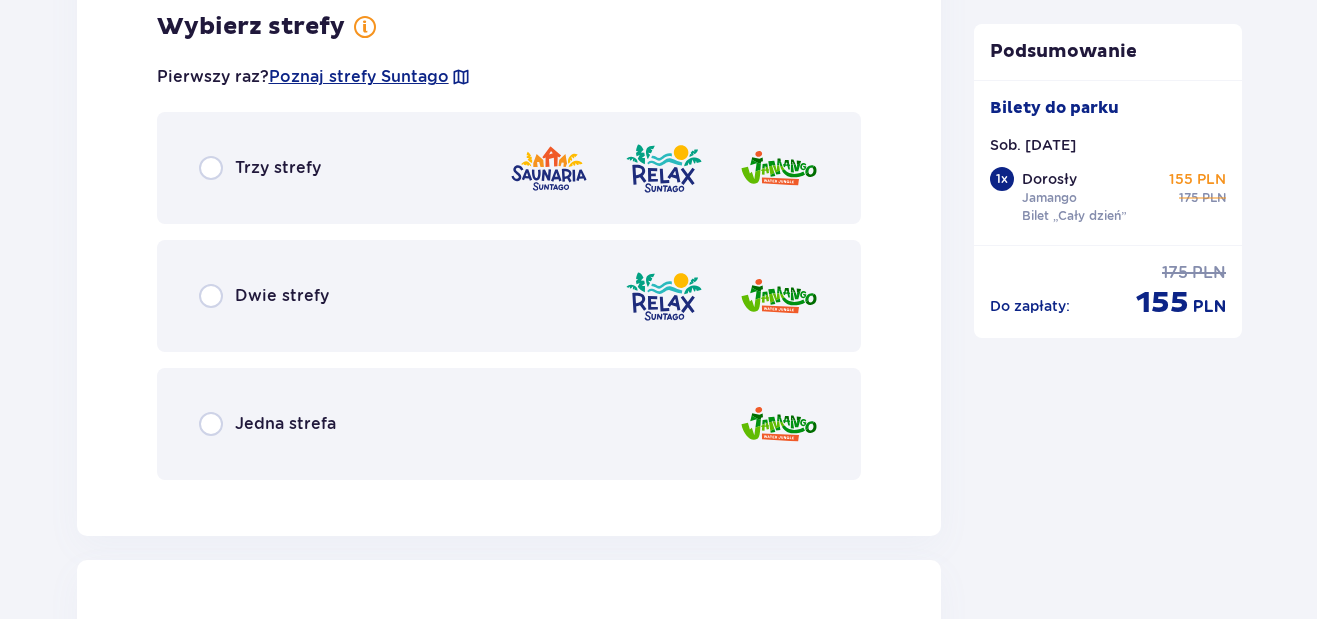 scroll, scrollTop: 3121, scrollLeft: 0, axis: vertical 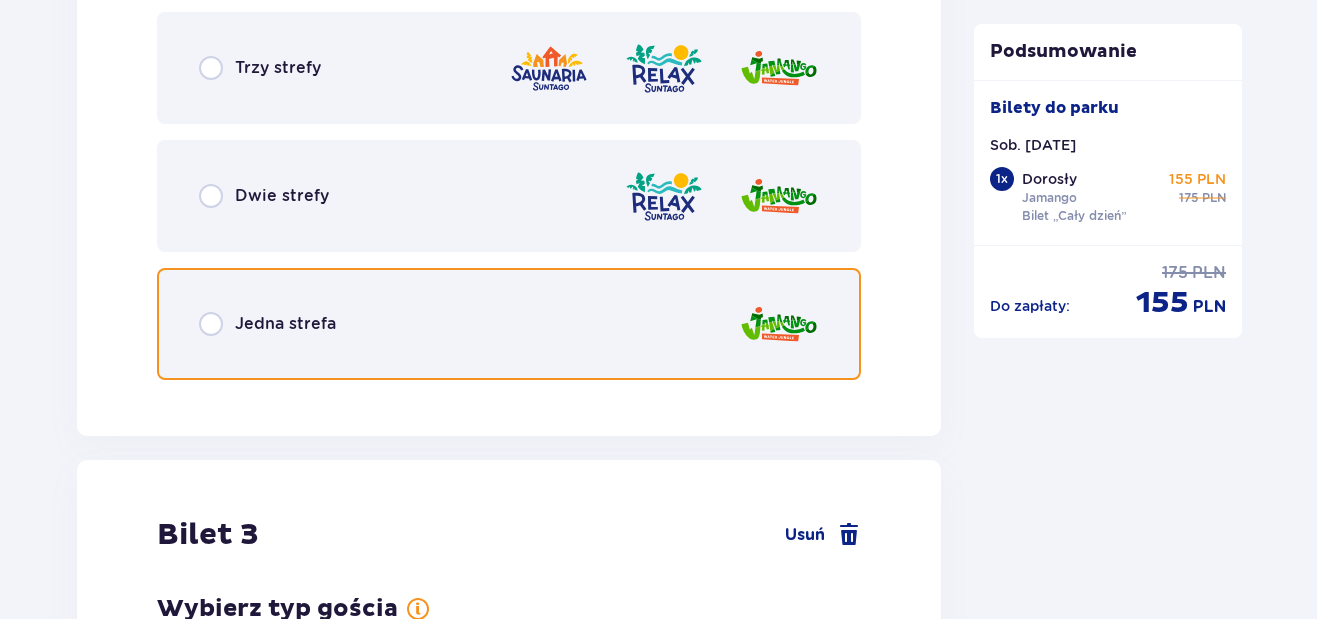 click at bounding box center (211, 324) 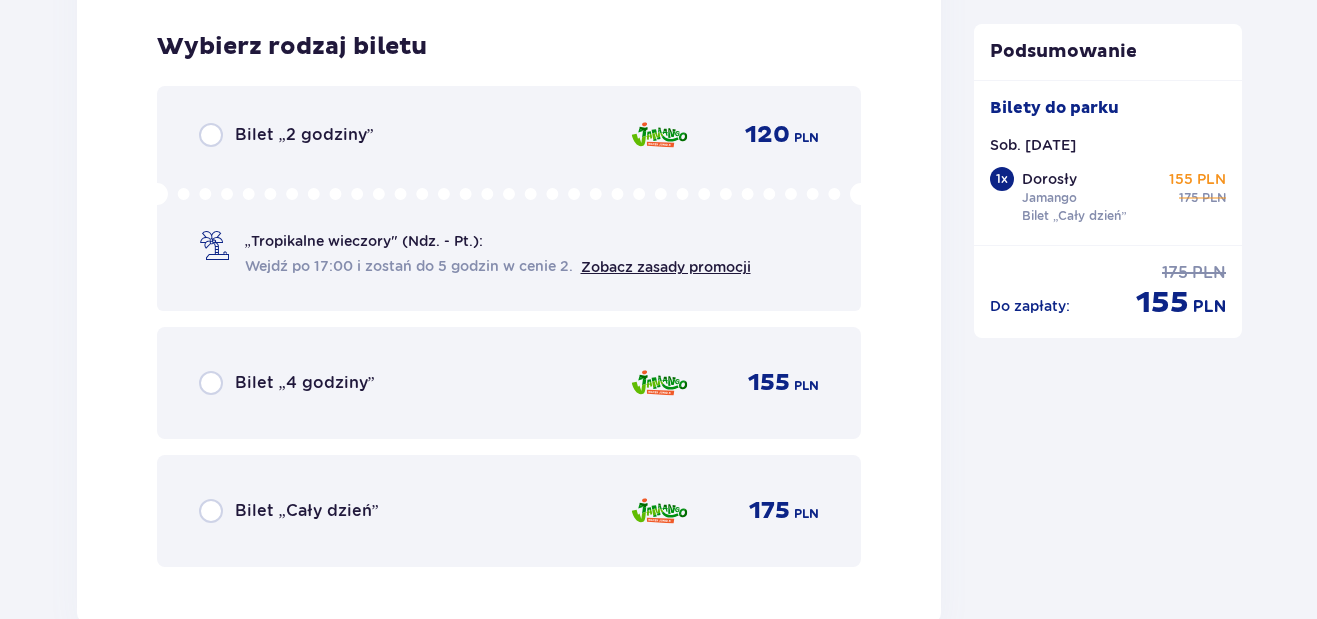 scroll, scrollTop: 3517, scrollLeft: 0, axis: vertical 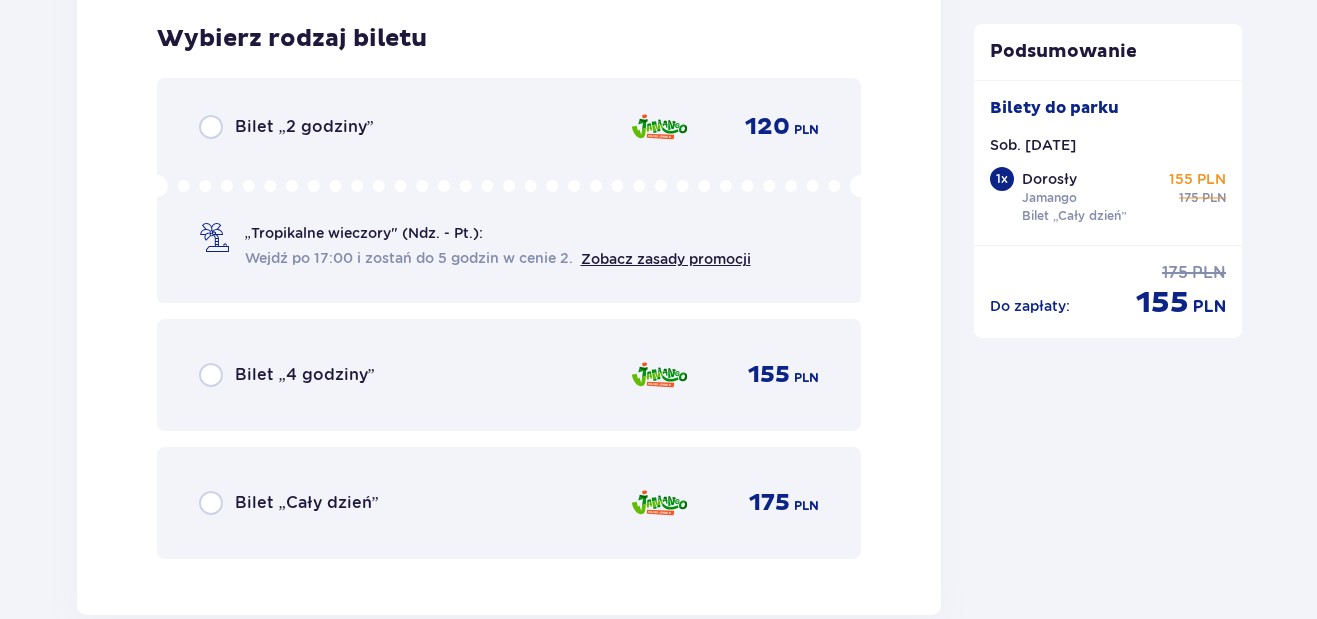 click on "Bilet „Cały dzień”" at bounding box center [289, 503] 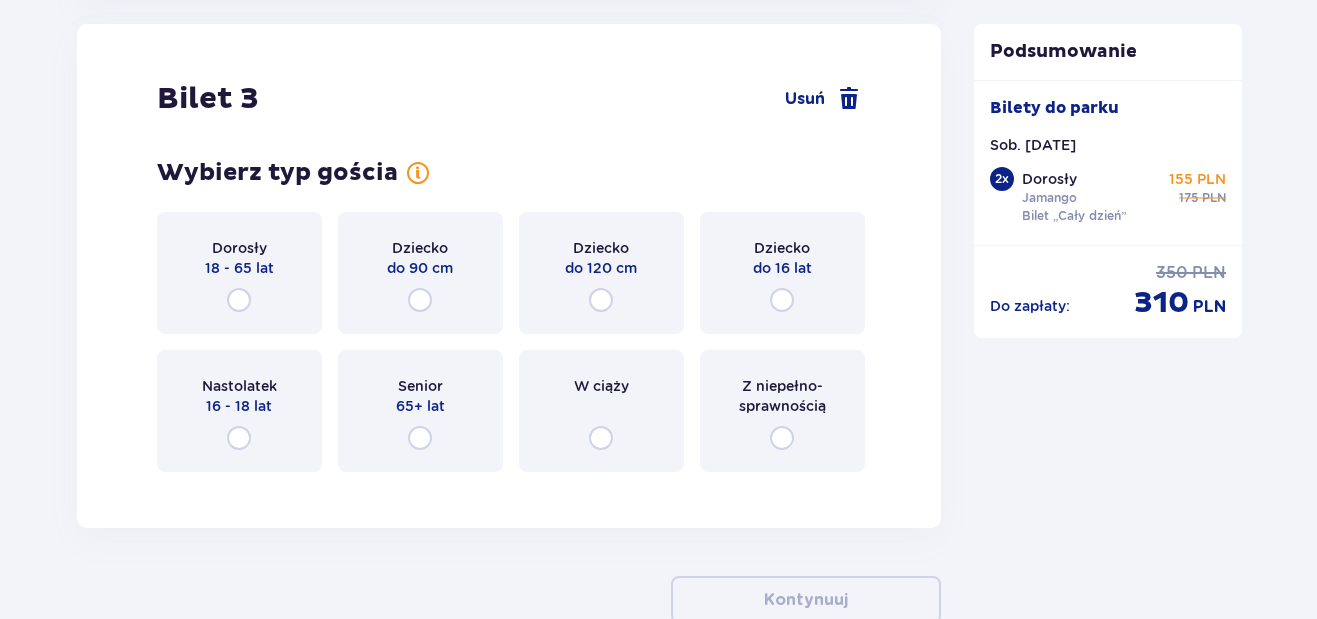 scroll, scrollTop: 4232, scrollLeft: 0, axis: vertical 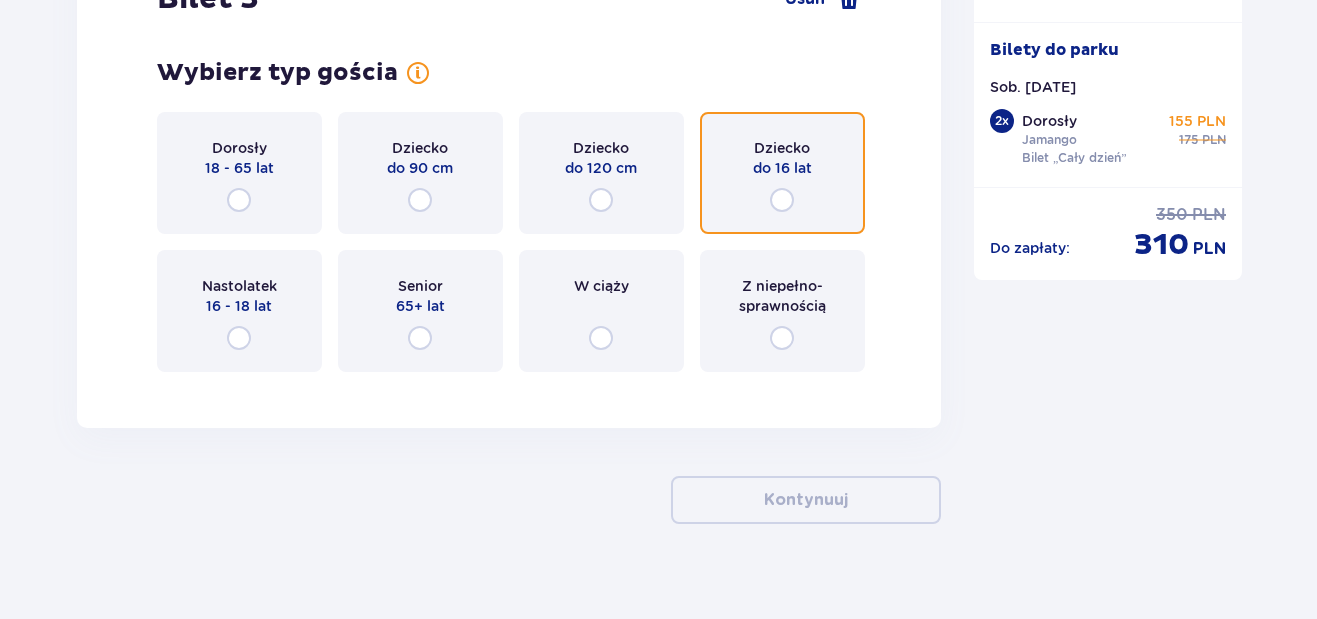 click at bounding box center [782, 200] 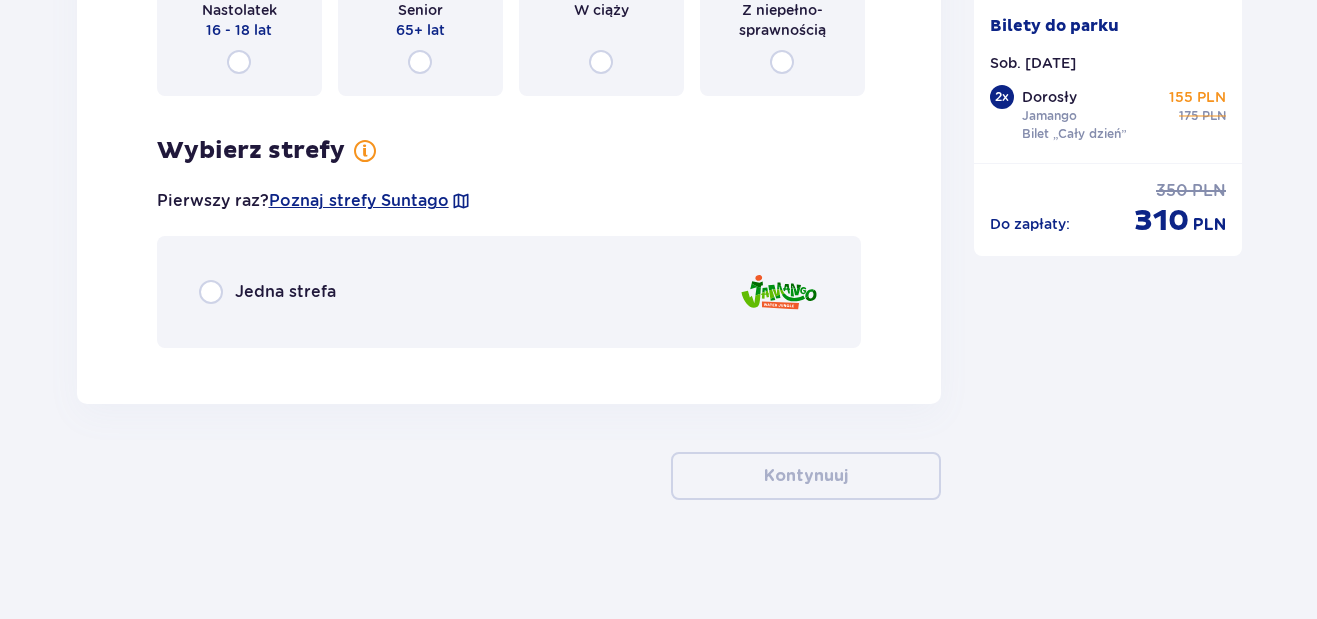 scroll, scrollTop: 4509, scrollLeft: 0, axis: vertical 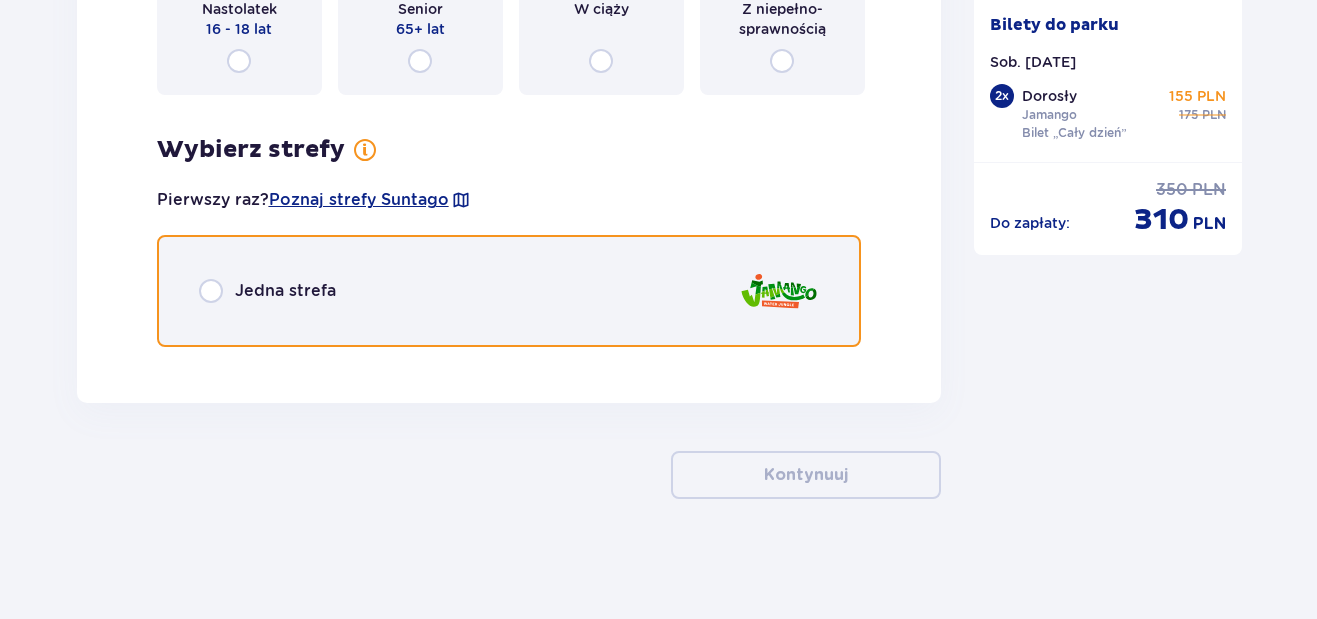 click at bounding box center [211, 291] 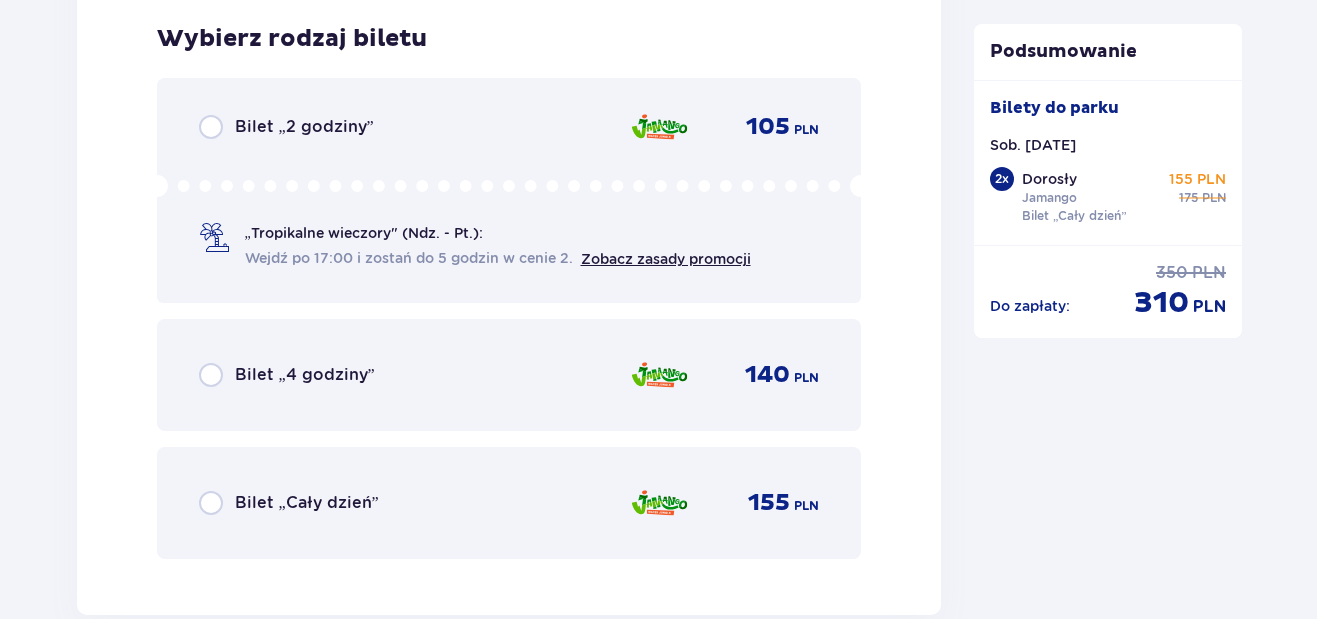 scroll, scrollTop: 4972, scrollLeft: 0, axis: vertical 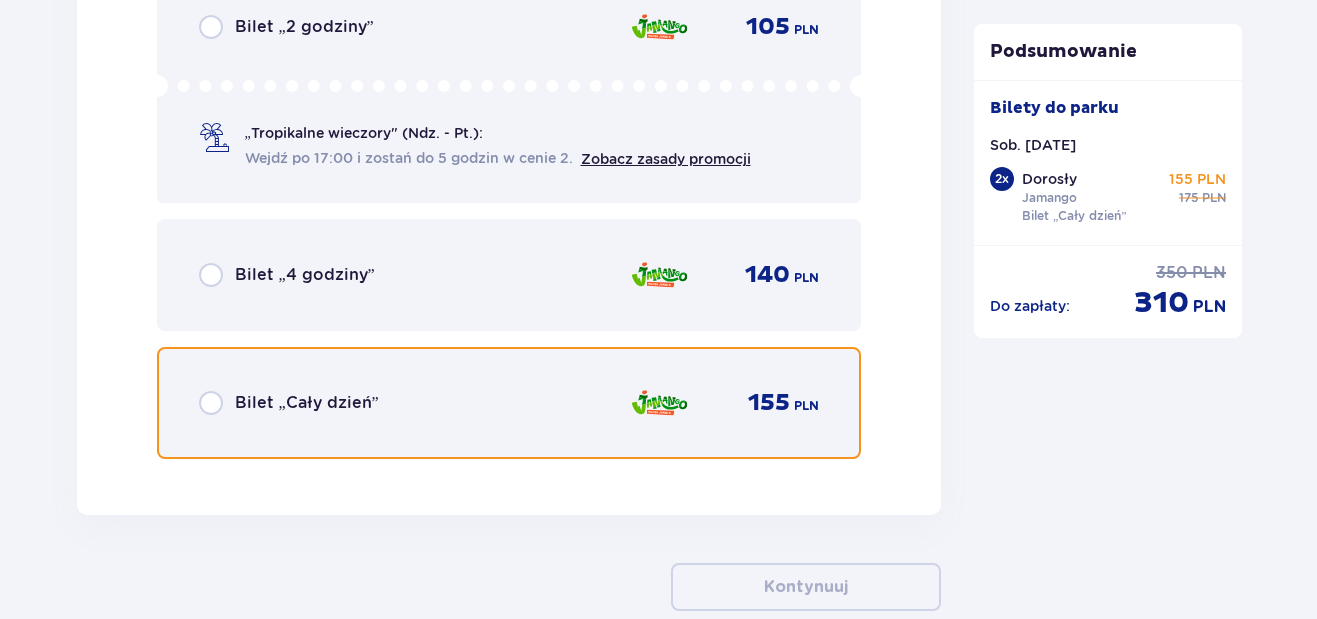 click at bounding box center (211, 403) 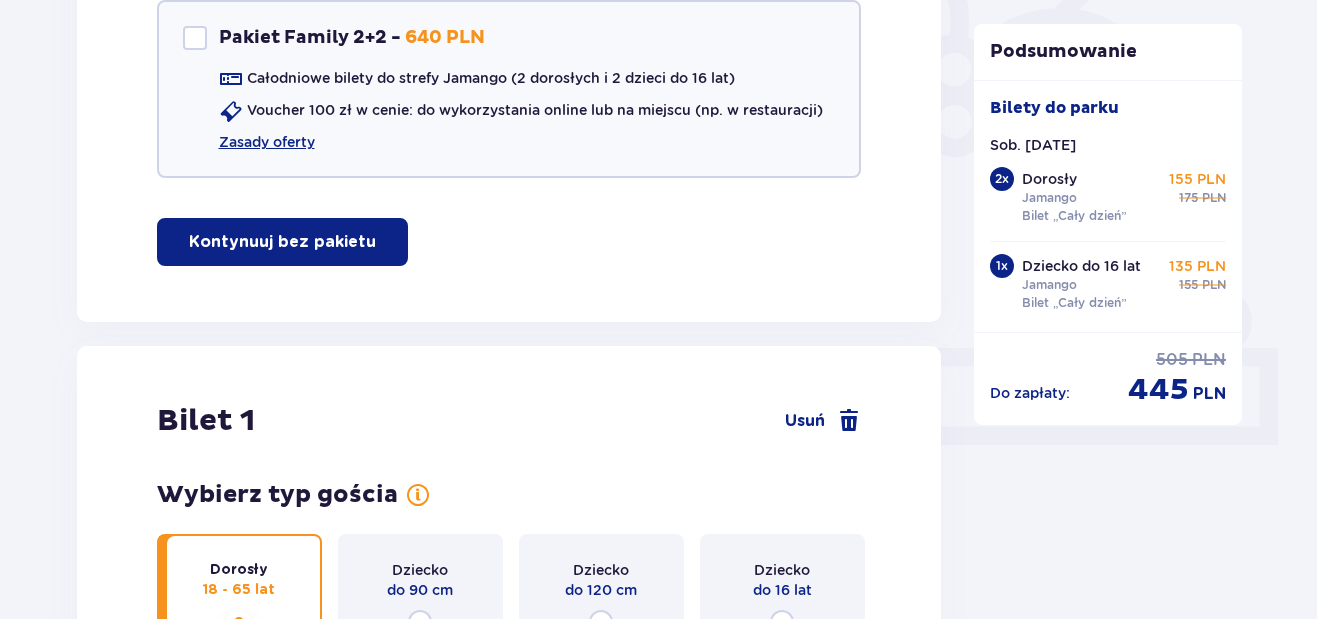 scroll, scrollTop: 488, scrollLeft: 0, axis: vertical 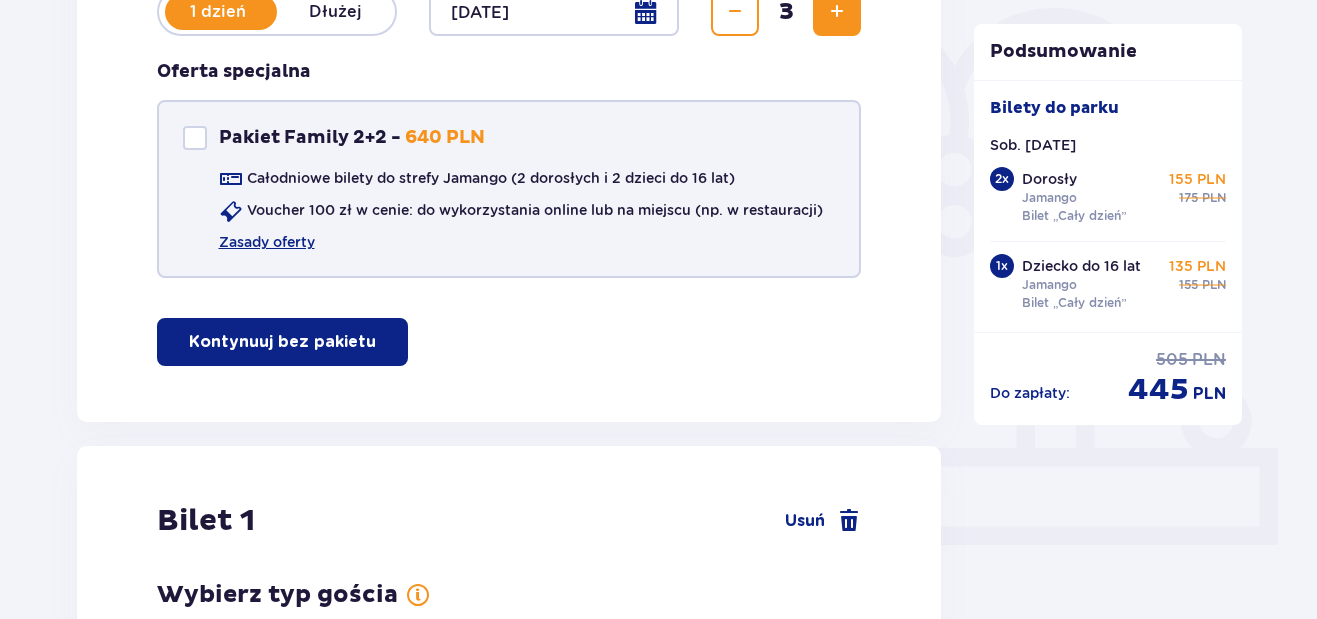 click at bounding box center (195, 138) 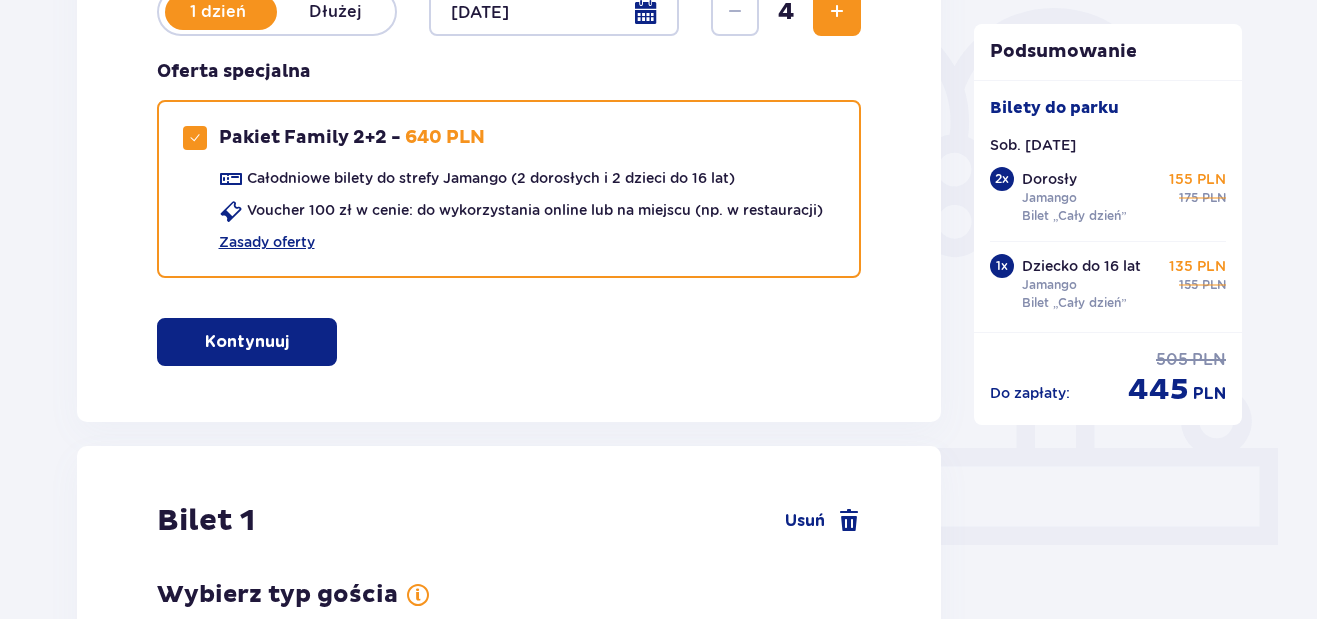 click on "Kontynuuj" at bounding box center (247, 342) 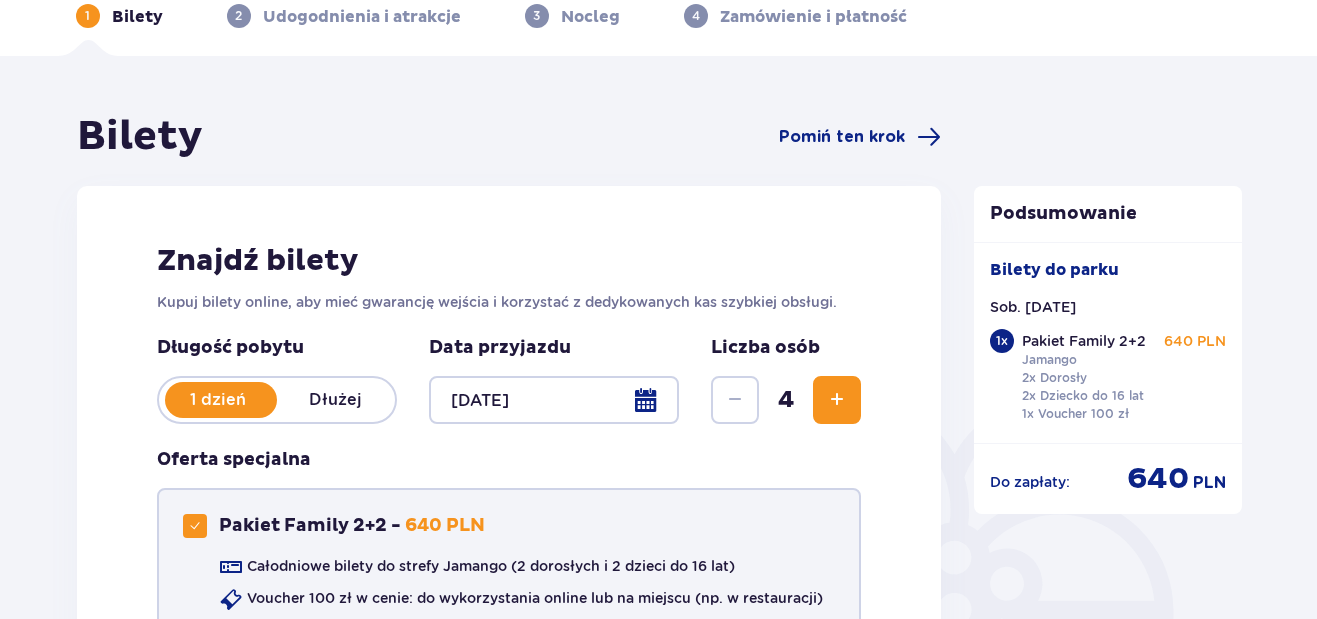 scroll, scrollTop: 200, scrollLeft: 0, axis: vertical 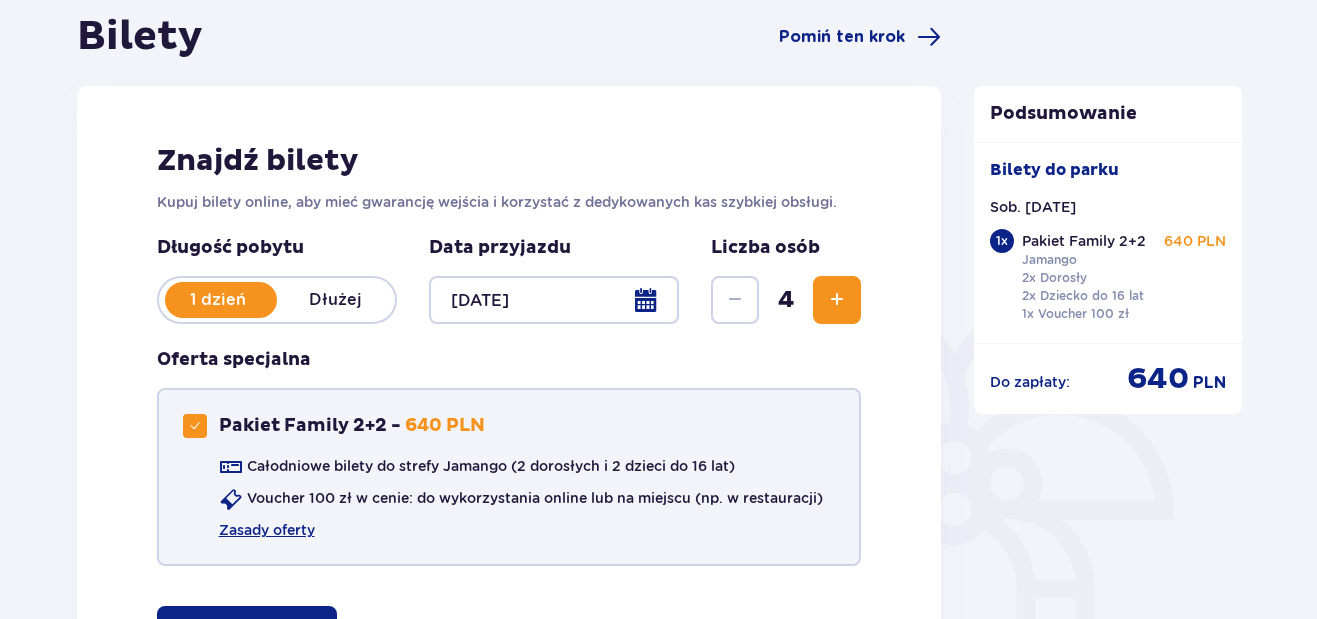 click at bounding box center (195, 426) 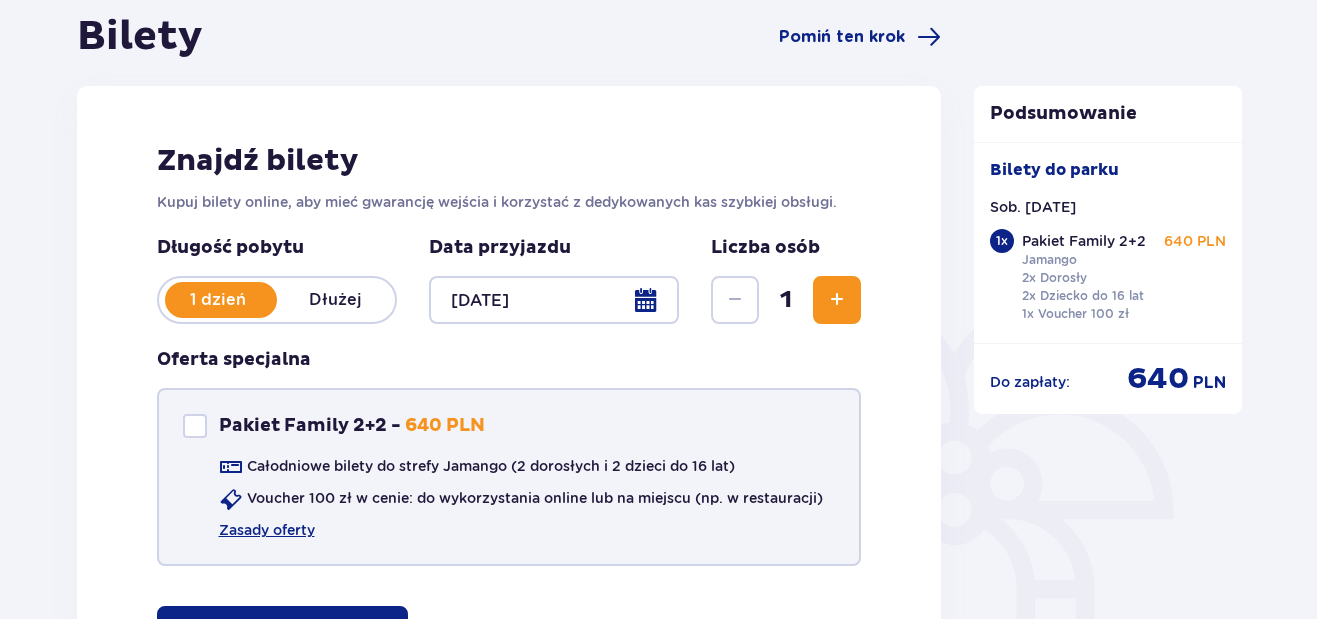 click at bounding box center [837, 300] 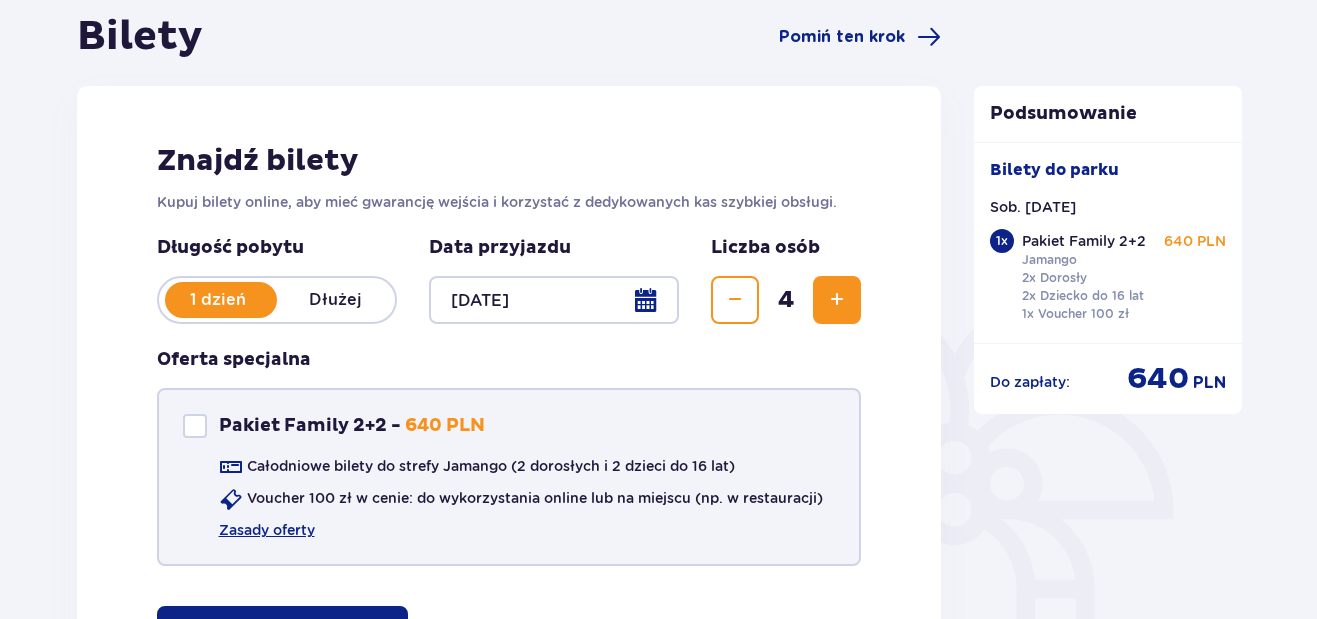drag, startPoint x: 843, startPoint y: 312, endPoint x: 832, endPoint y: 294, distance: 21.095022 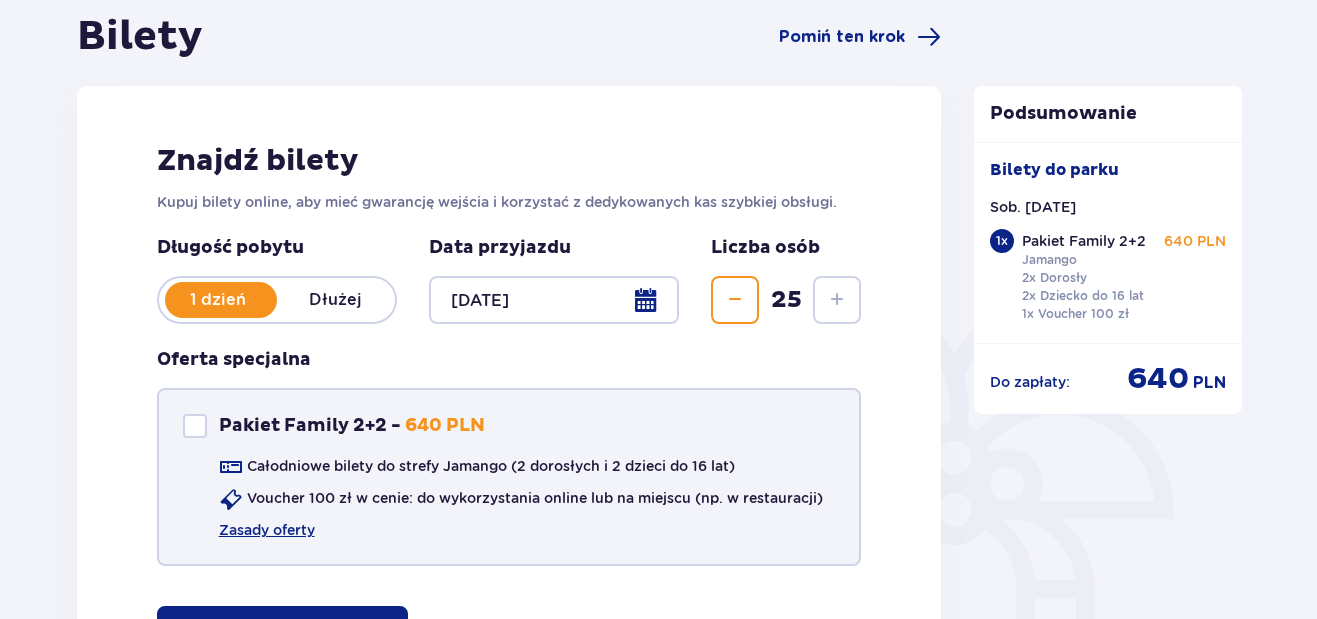 click on "25" at bounding box center [786, 300] 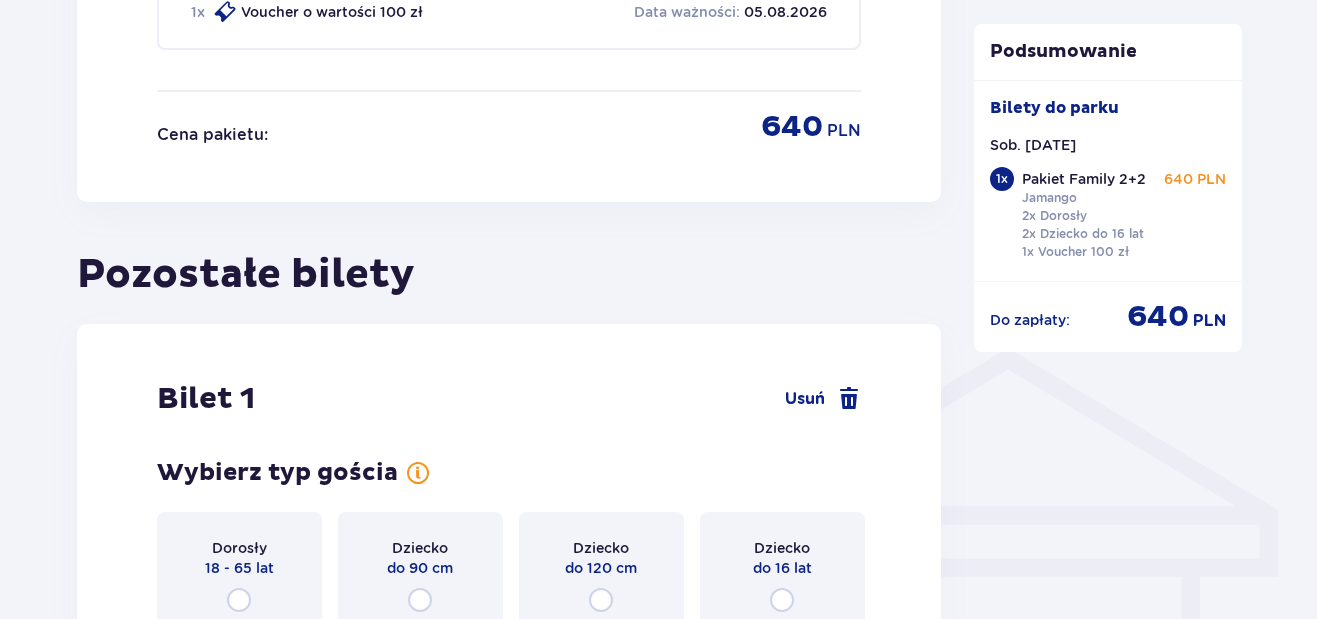 scroll, scrollTop: 1476, scrollLeft: 0, axis: vertical 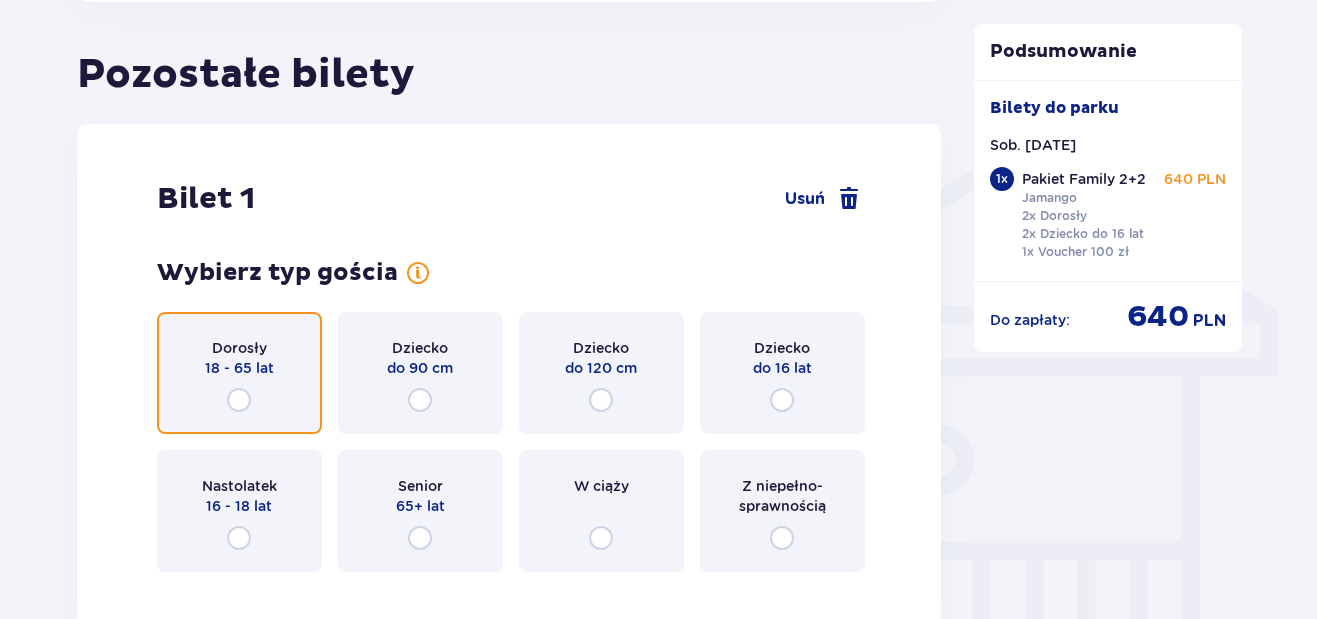 click at bounding box center [239, 400] 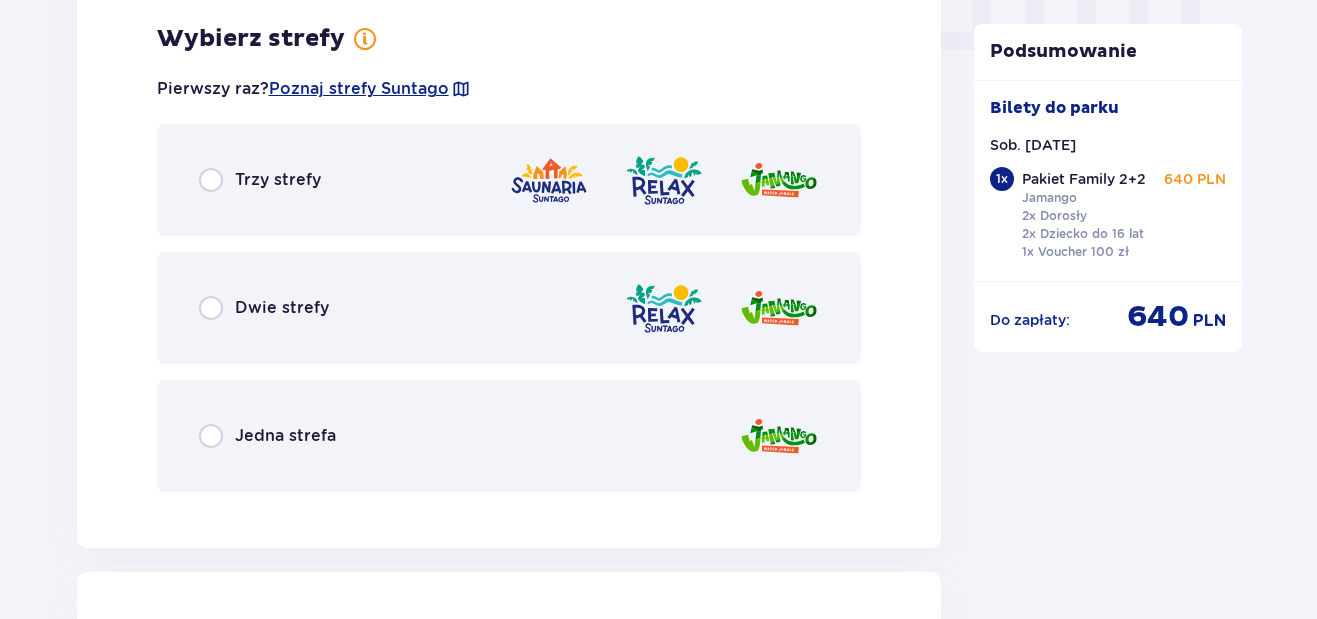 scroll, scrollTop: 2164, scrollLeft: 0, axis: vertical 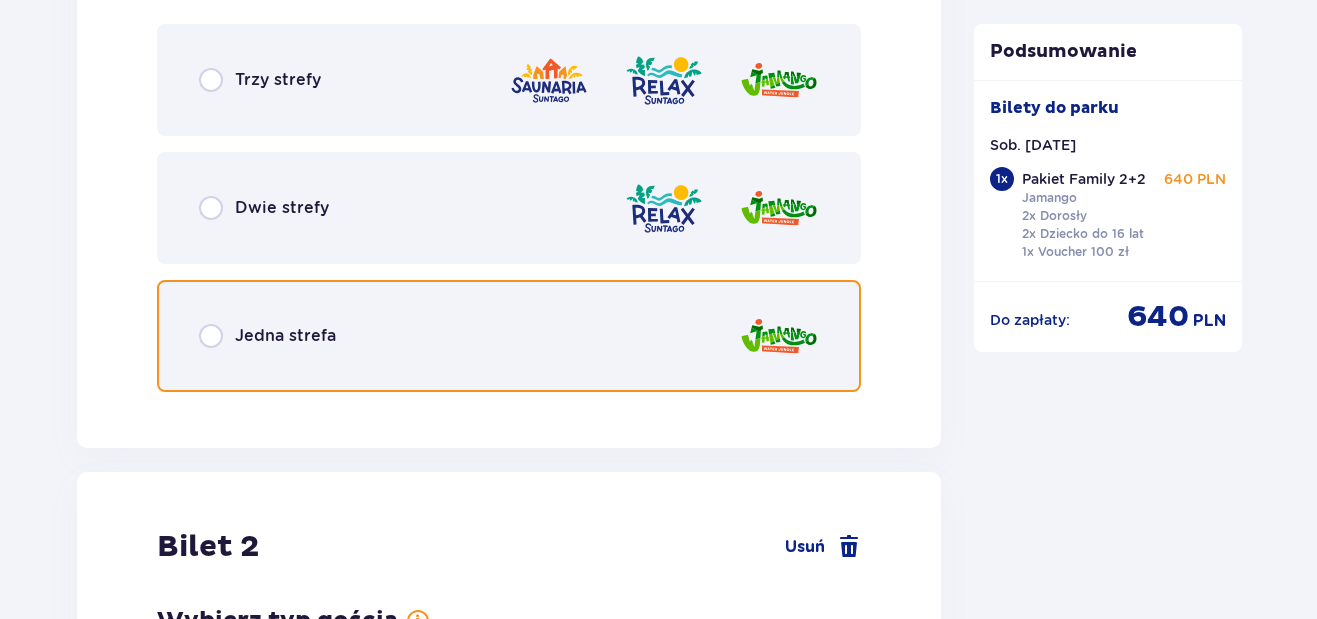 click at bounding box center [211, 336] 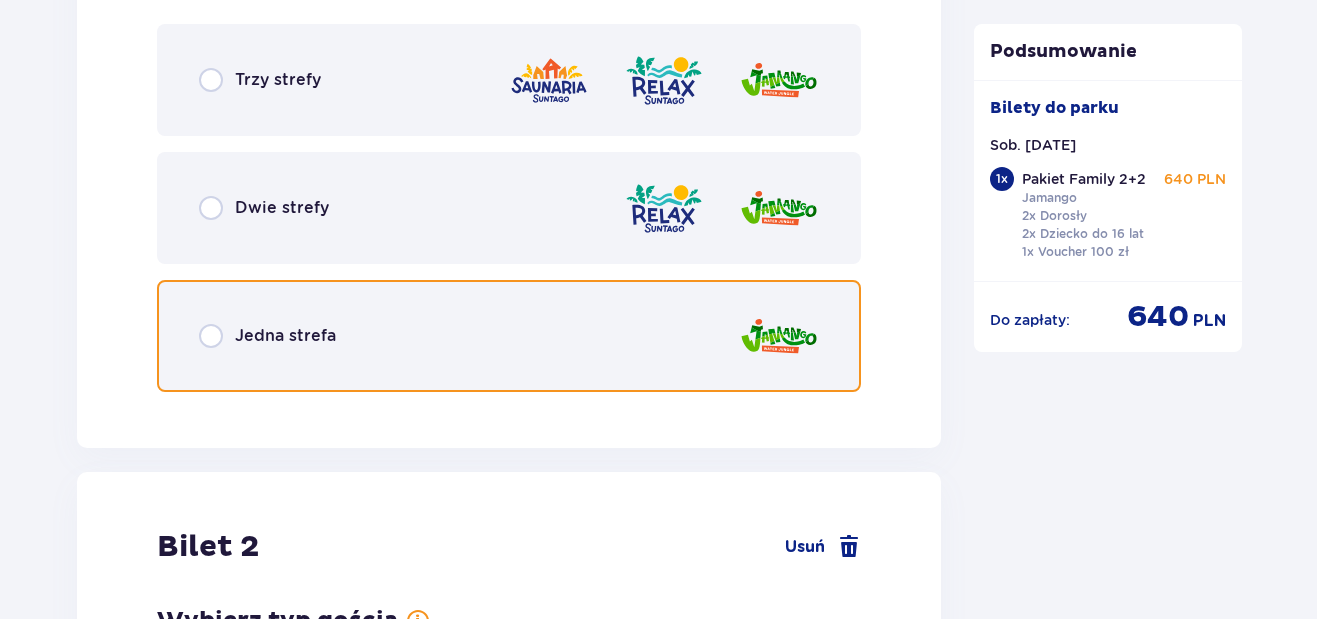 radio on "true" 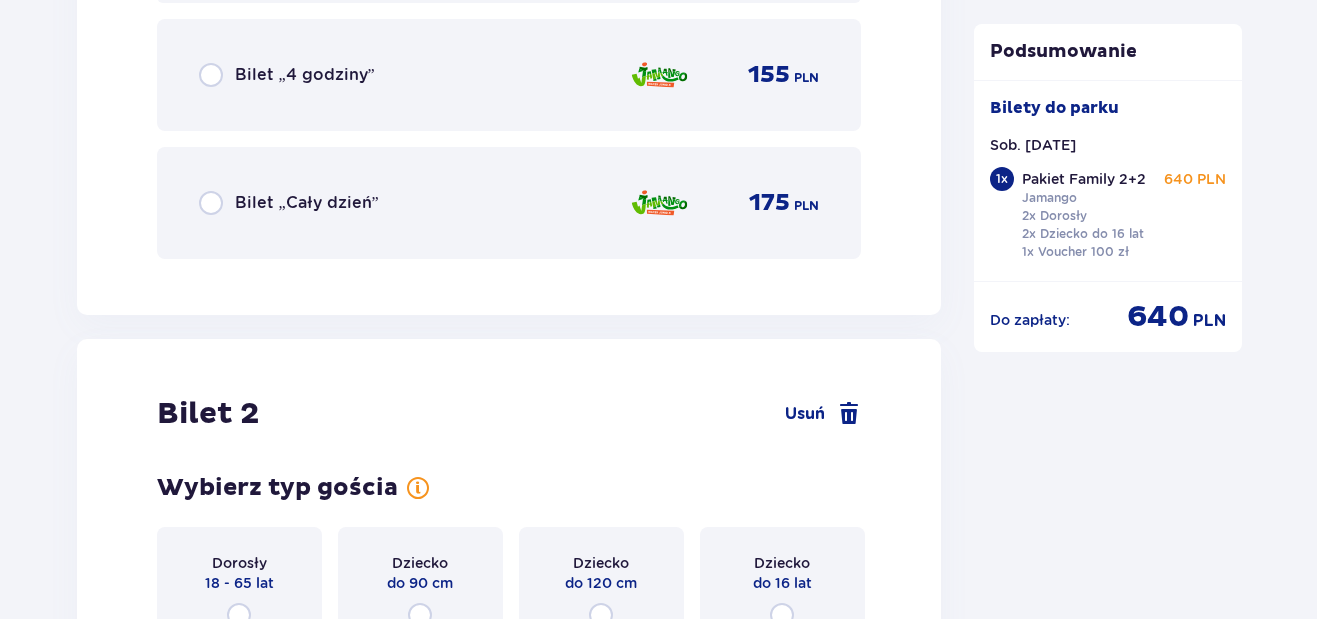 scroll, scrollTop: 2672, scrollLeft: 0, axis: vertical 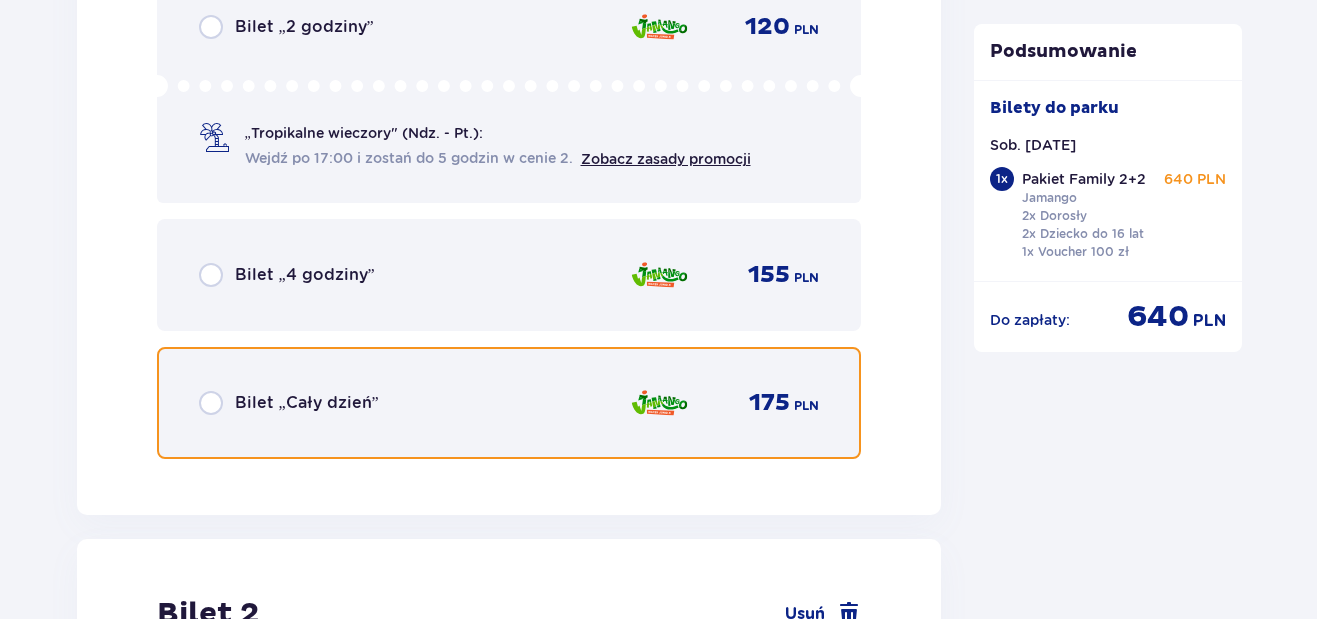 click at bounding box center [211, 403] 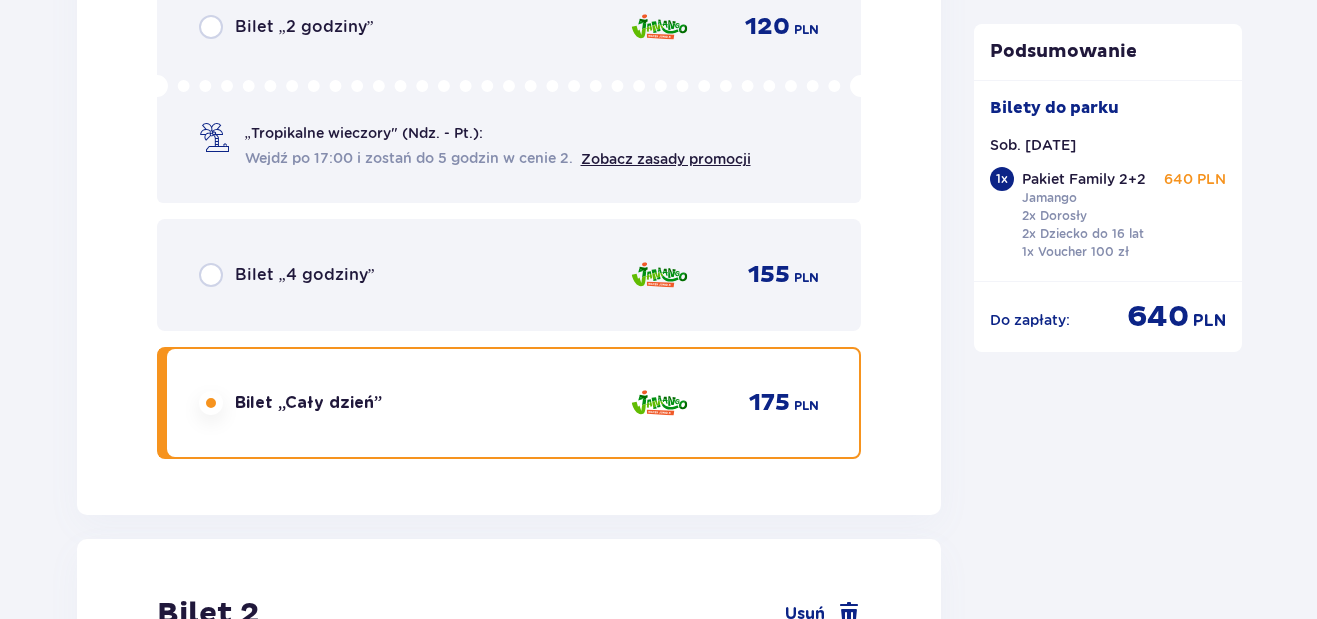 scroll, scrollTop: 2472, scrollLeft: 0, axis: vertical 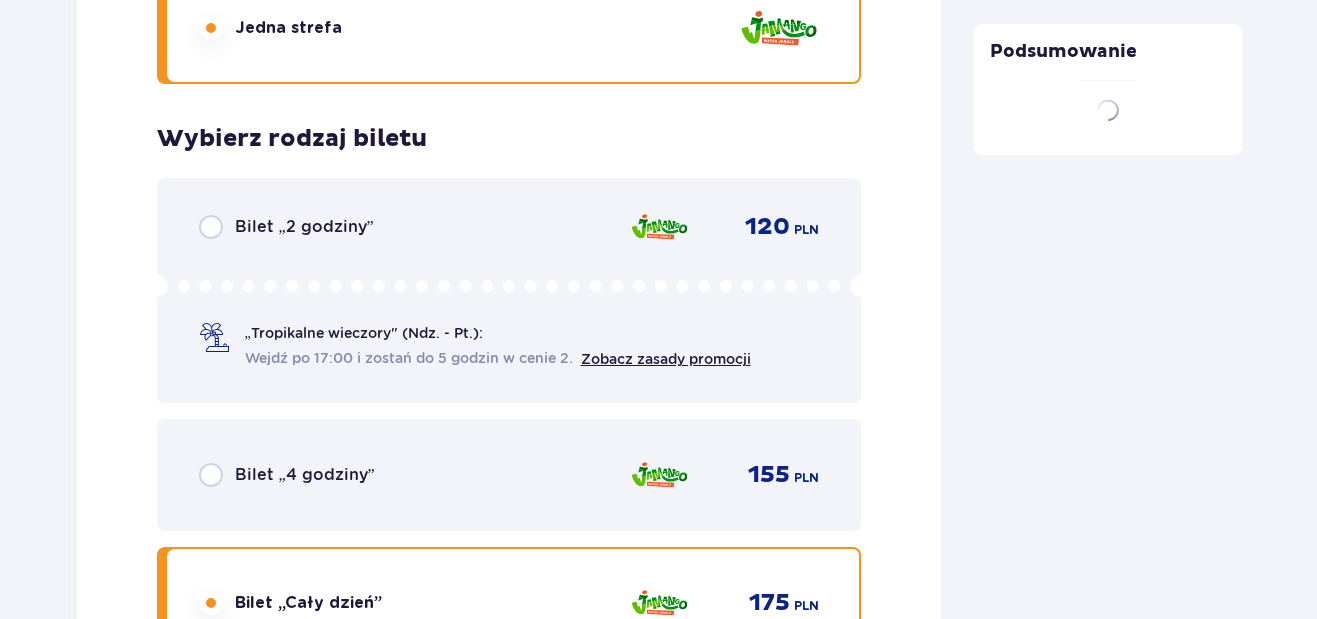 click on "Wybierz typ gościa" at bounding box center [277, 888] 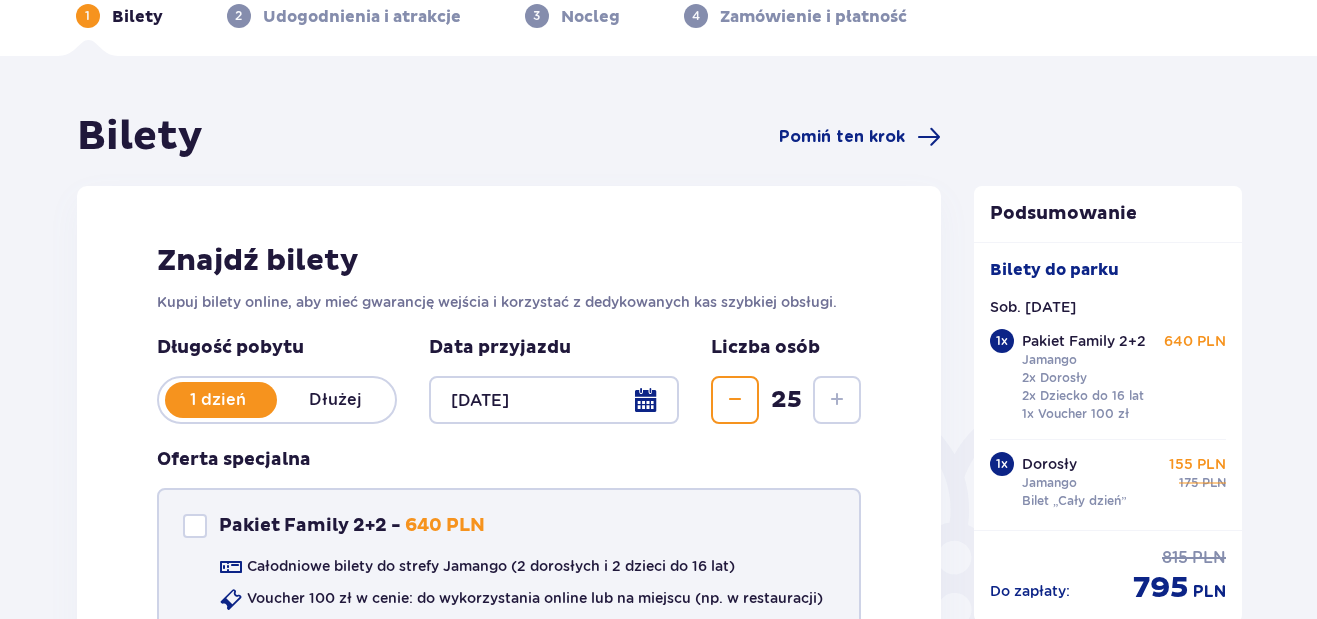 scroll, scrollTop: 300, scrollLeft: 0, axis: vertical 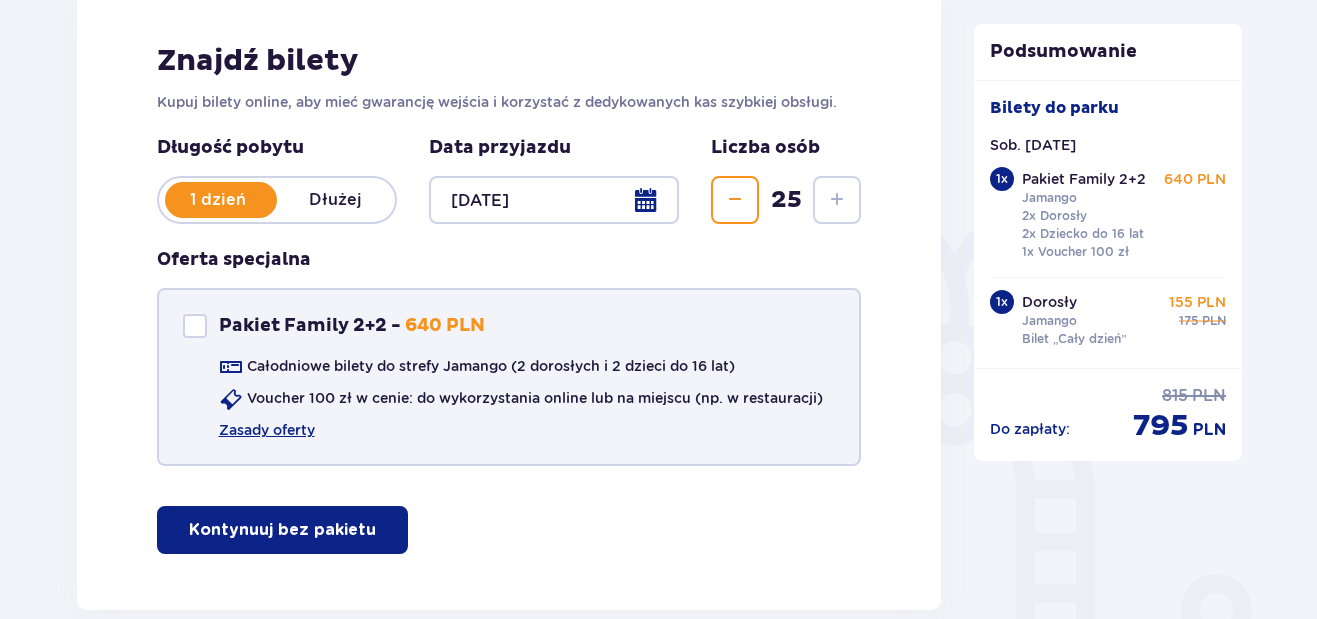 click at bounding box center [735, 200] 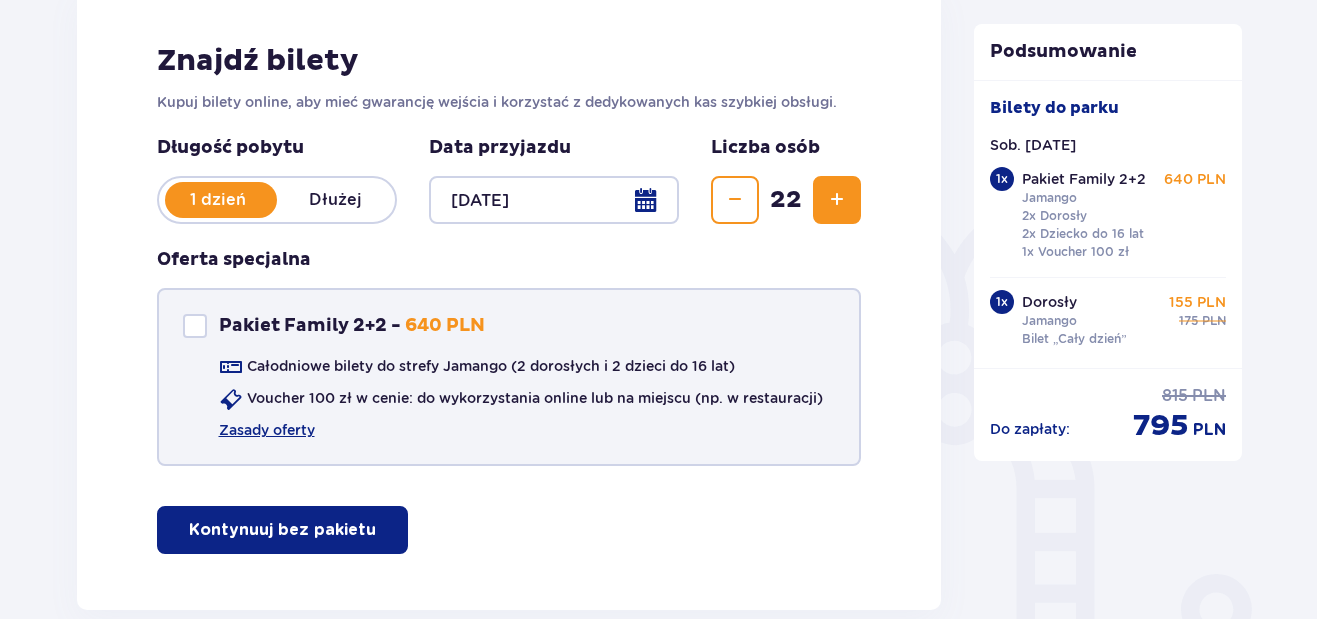 click at bounding box center (735, 200) 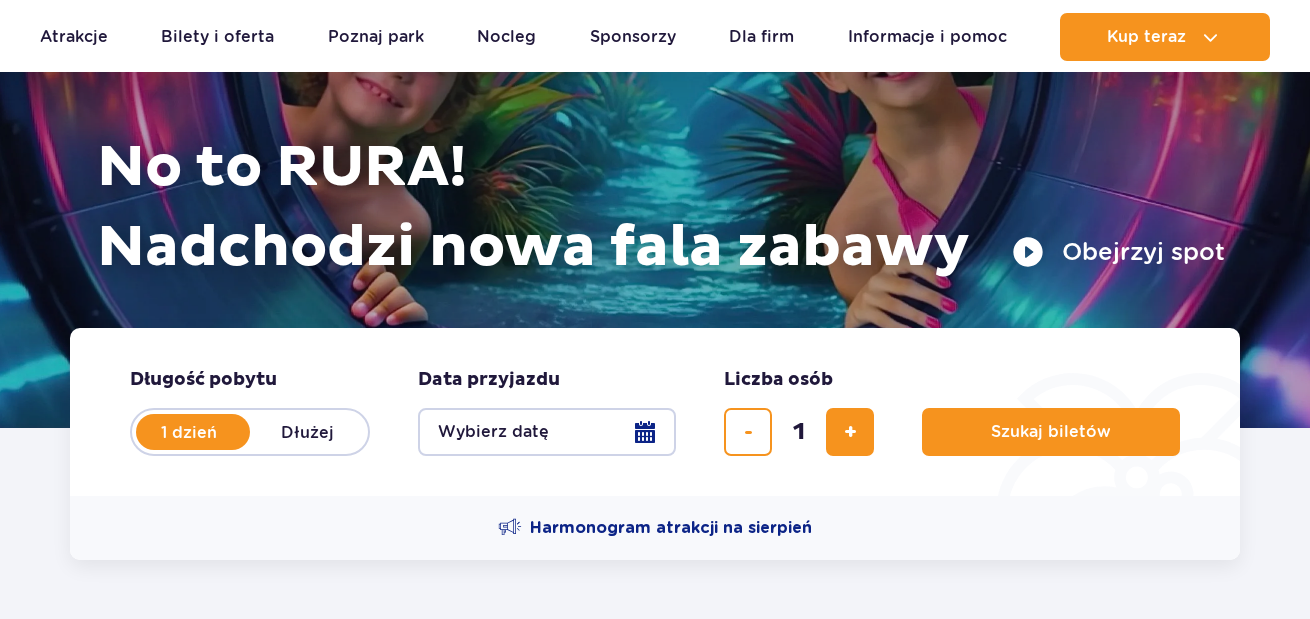 scroll, scrollTop: 200, scrollLeft: 0, axis: vertical 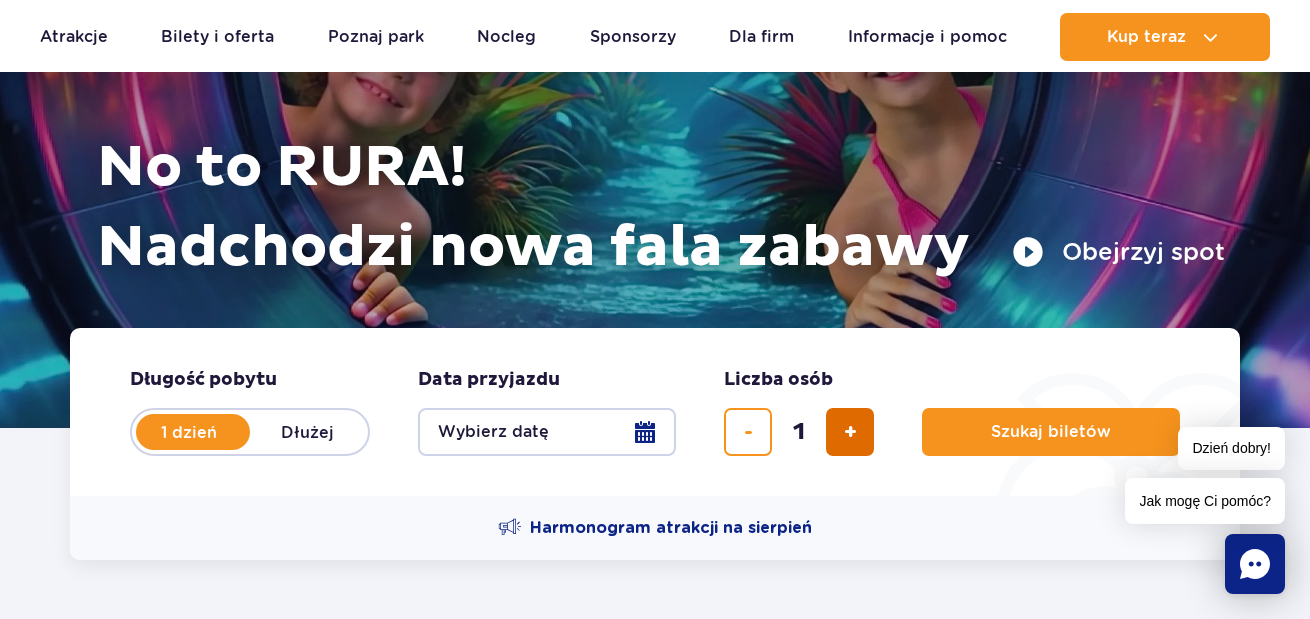 click at bounding box center (850, 432) 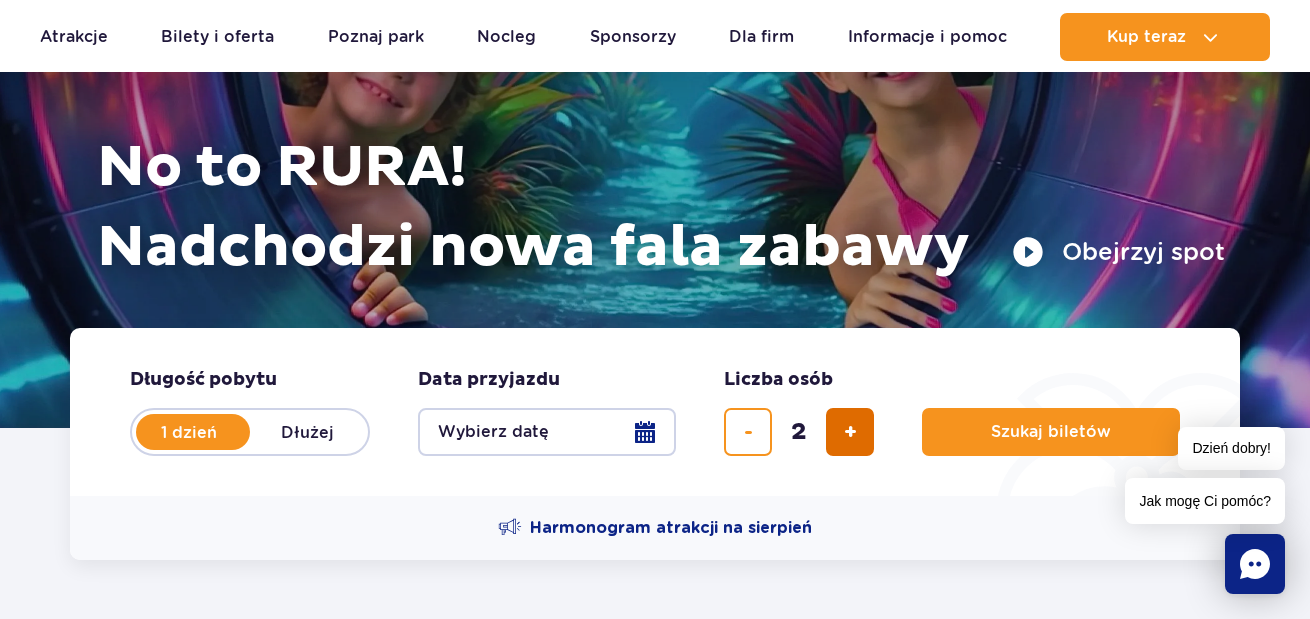 click at bounding box center [850, 432] 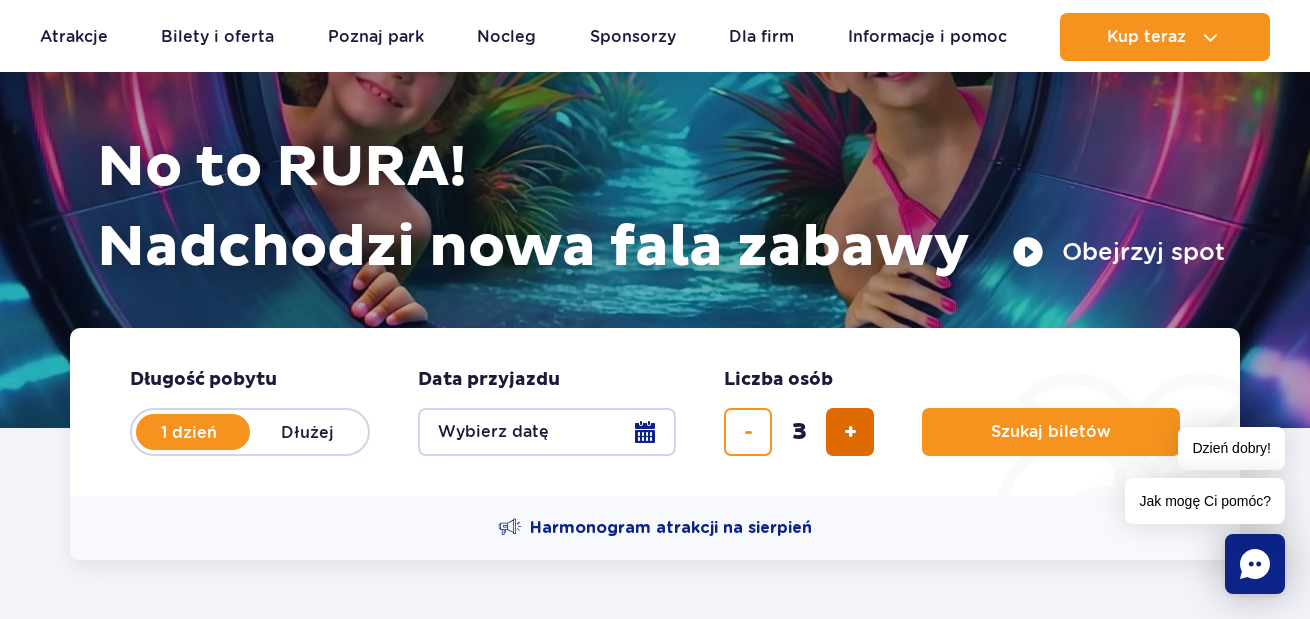 click at bounding box center (850, 432) 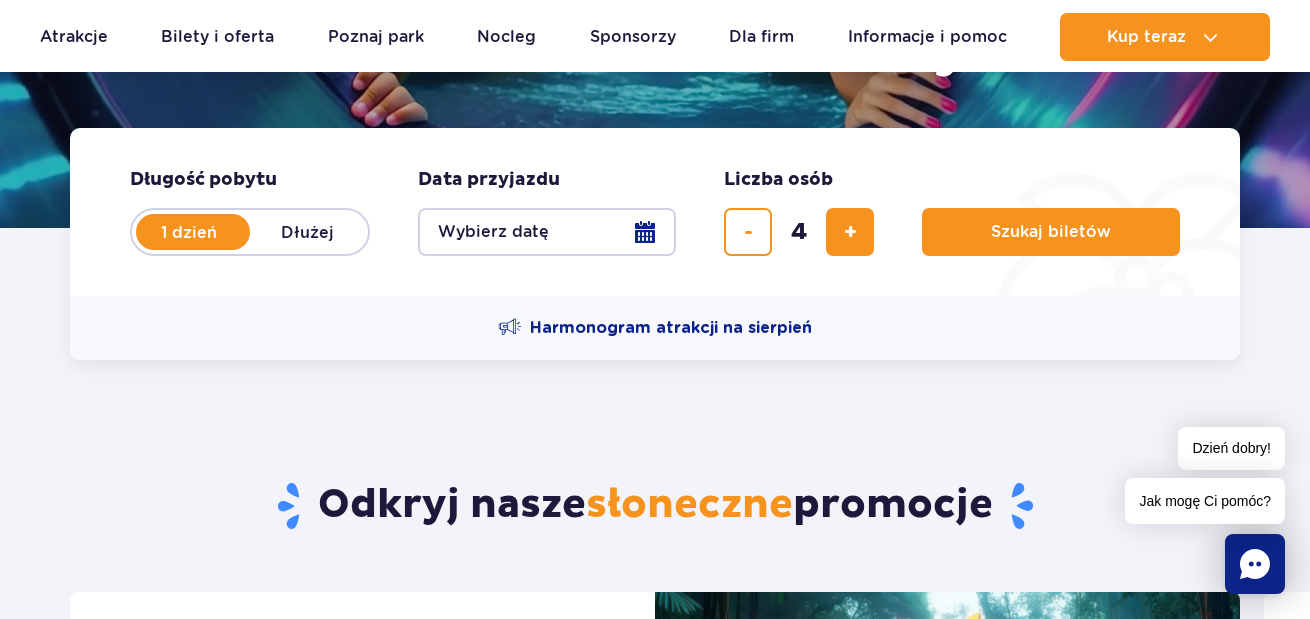scroll, scrollTop: 500, scrollLeft: 0, axis: vertical 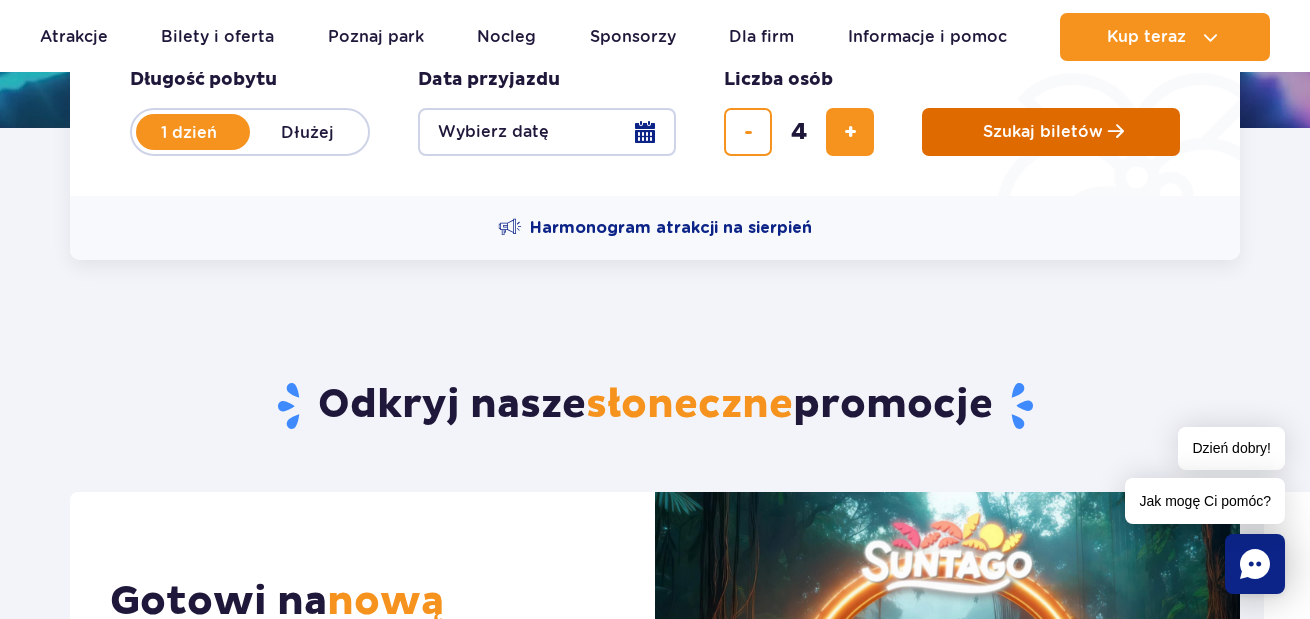click on "Szukaj biletów" at bounding box center (1051, 132) 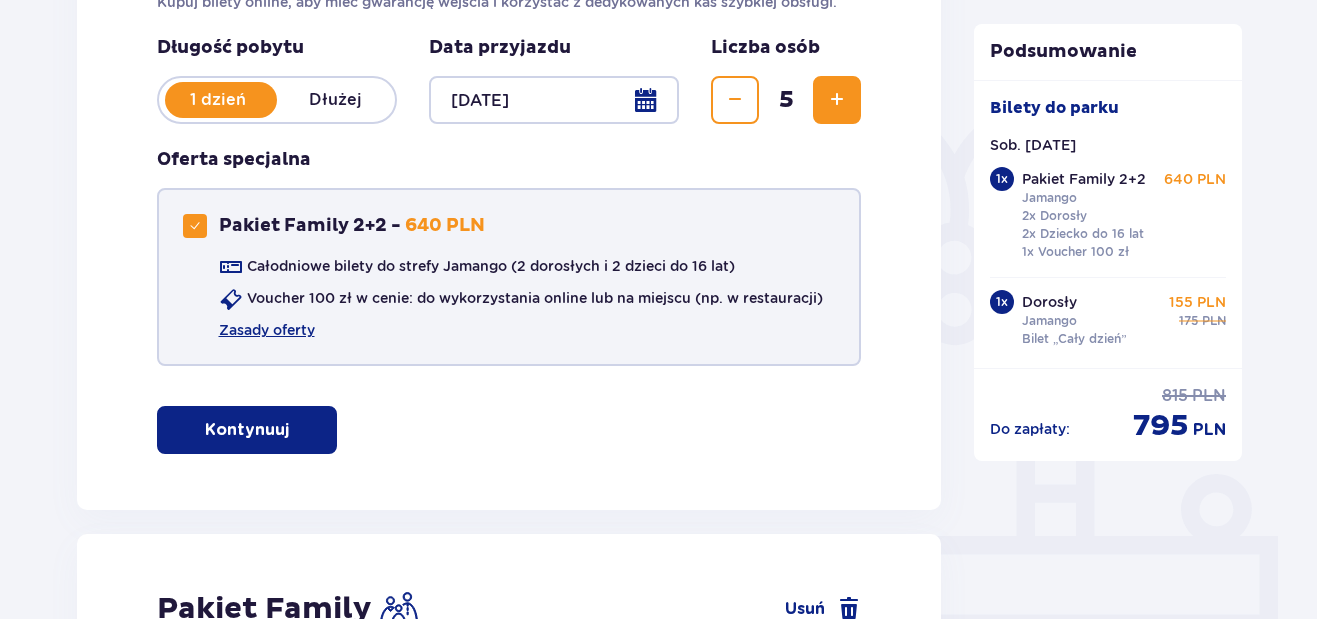 scroll, scrollTop: 400, scrollLeft: 0, axis: vertical 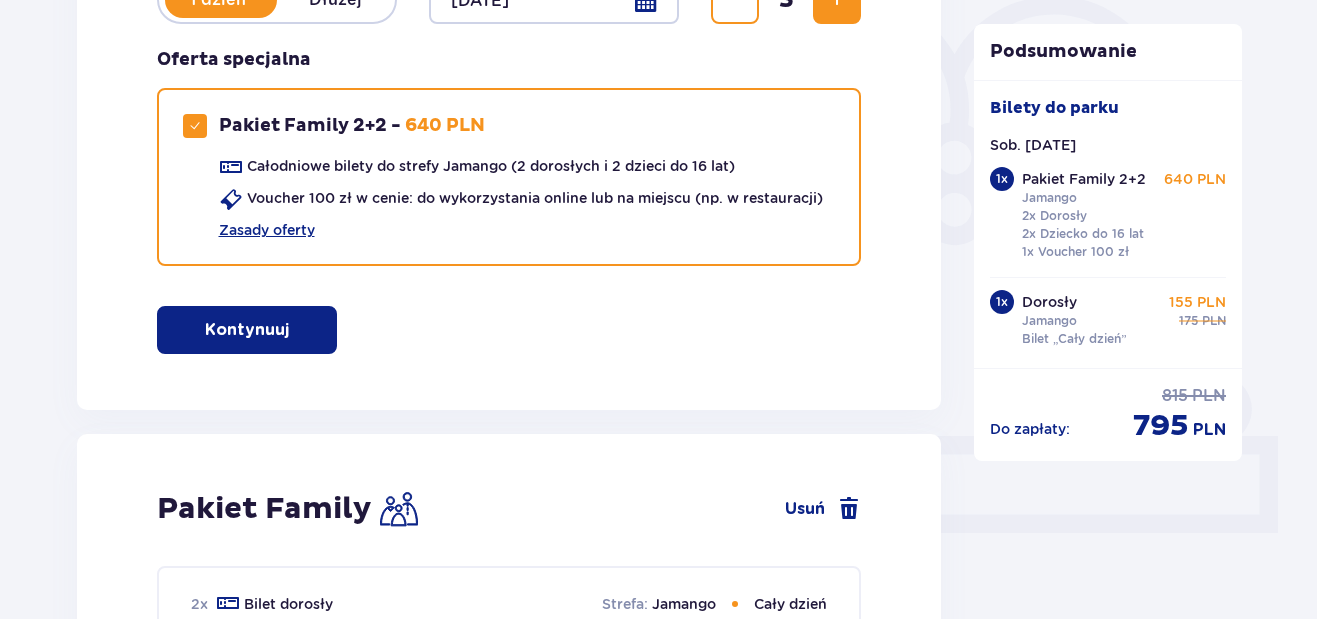 click at bounding box center (293, 330) 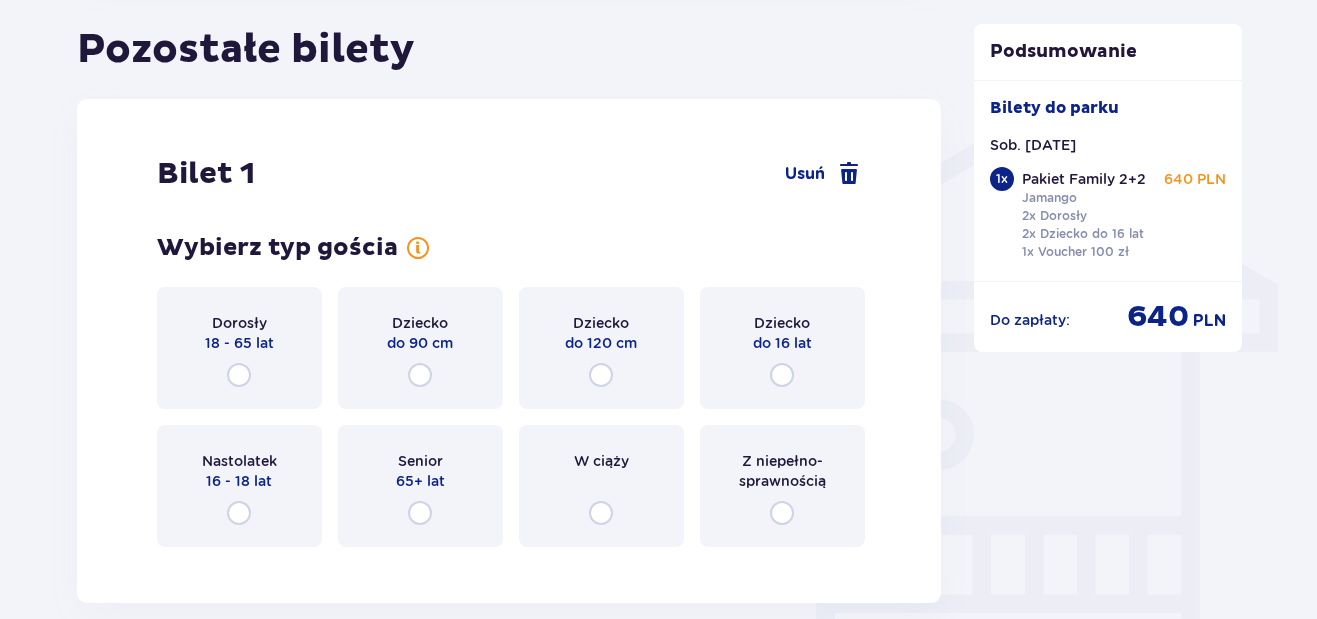 scroll, scrollTop: 1601, scrollLeft: 0, axis: vertical 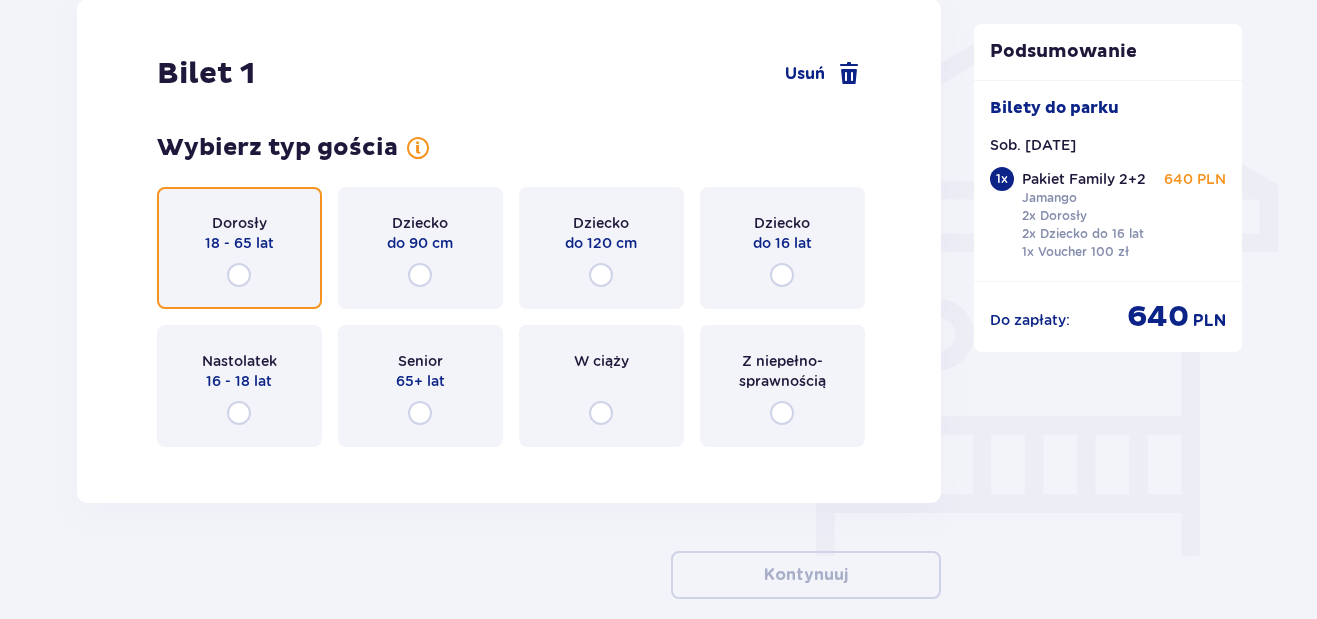 drag, startPoint x: 239, startPoint y: 275, endPoint x: 287, endPoint y: 332, distance: 74.518456 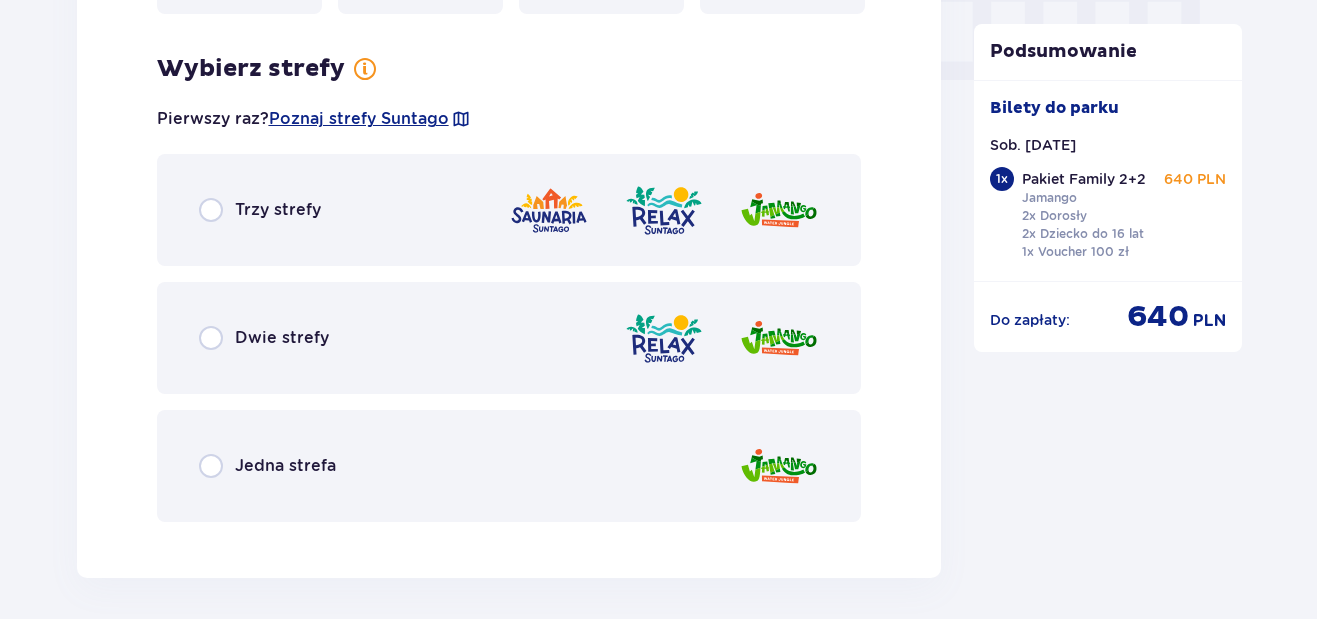 scroll, scrollTop: 2064, scrollLeft: 0, axis: vertical 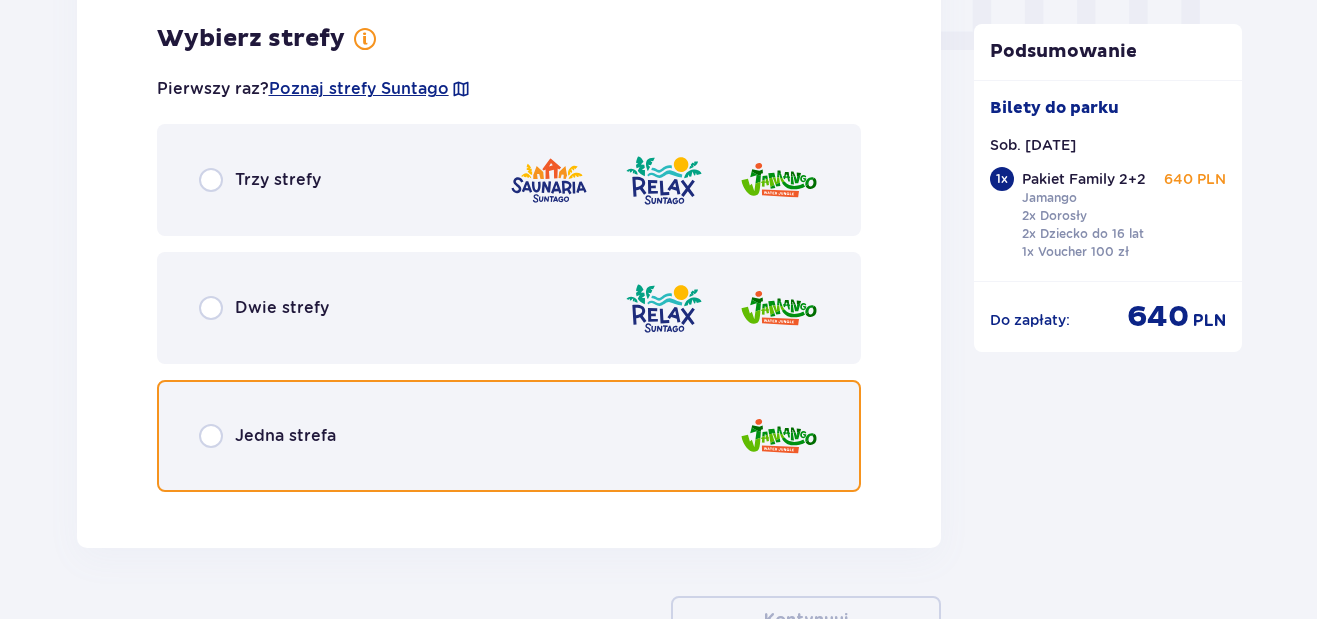 click at bounding box center [211, 436] 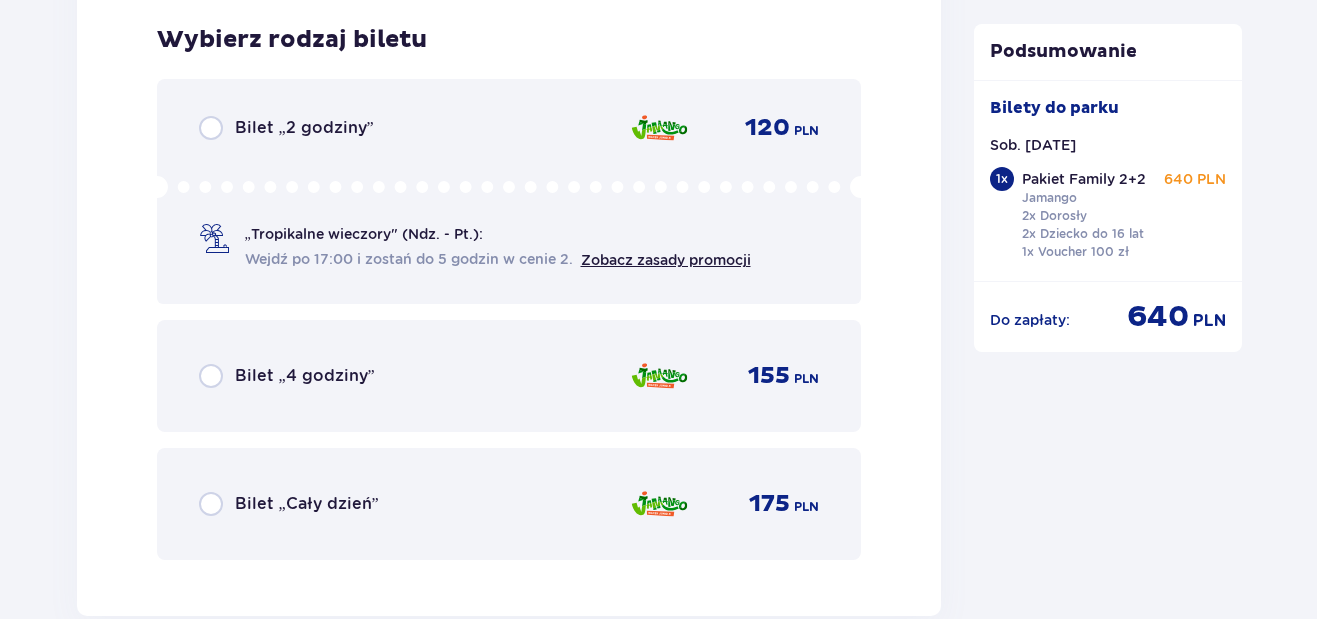scroll, scrollTop: 2572, scrollLeft: 0, axis: vertical 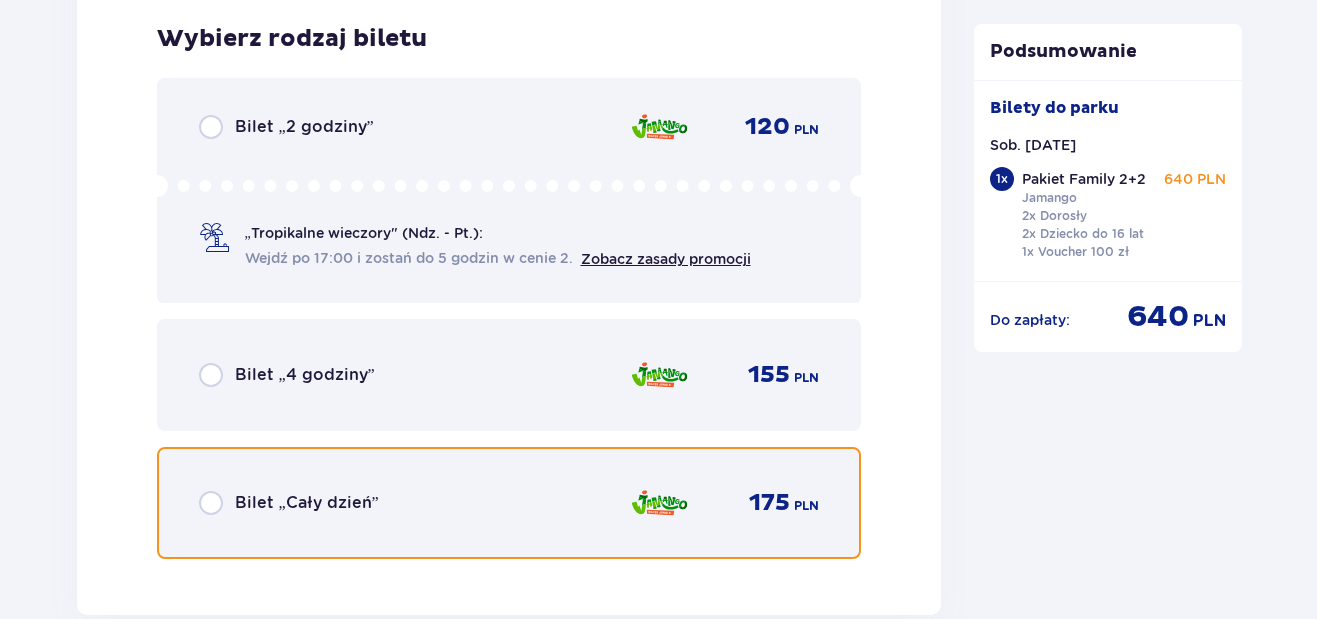 click at bounding box center (211, 503) 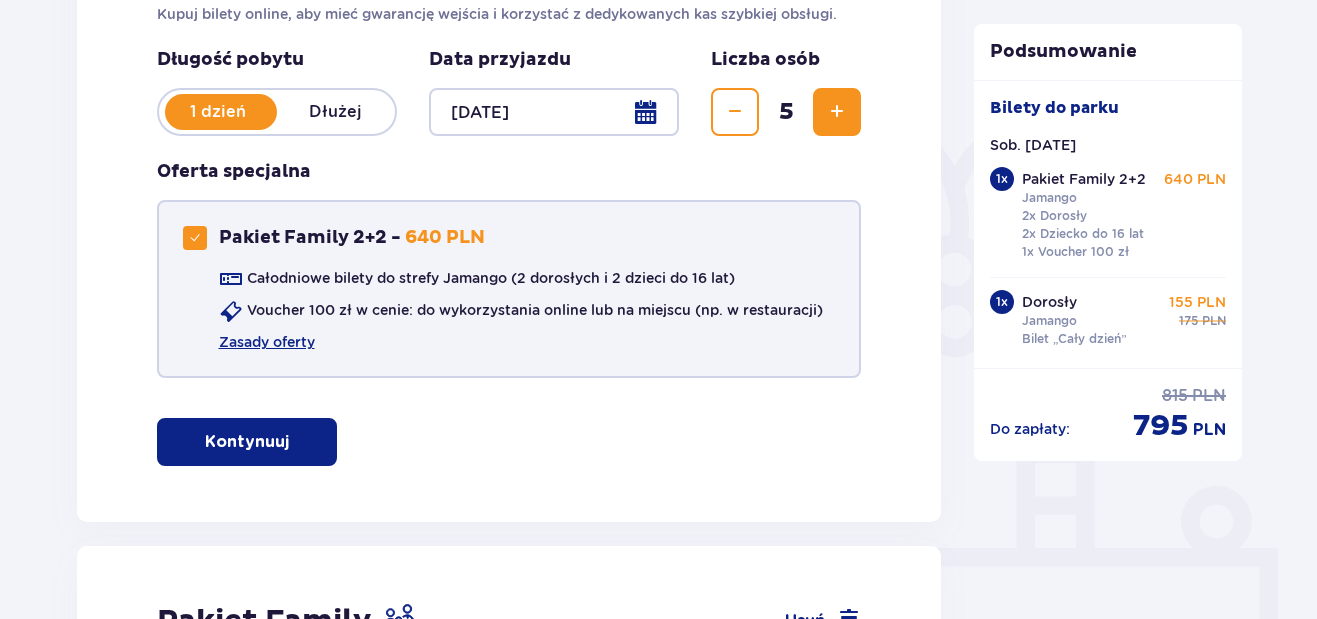 scroll, scrollTop: 788, scrollLeft: 0, axis: vertical 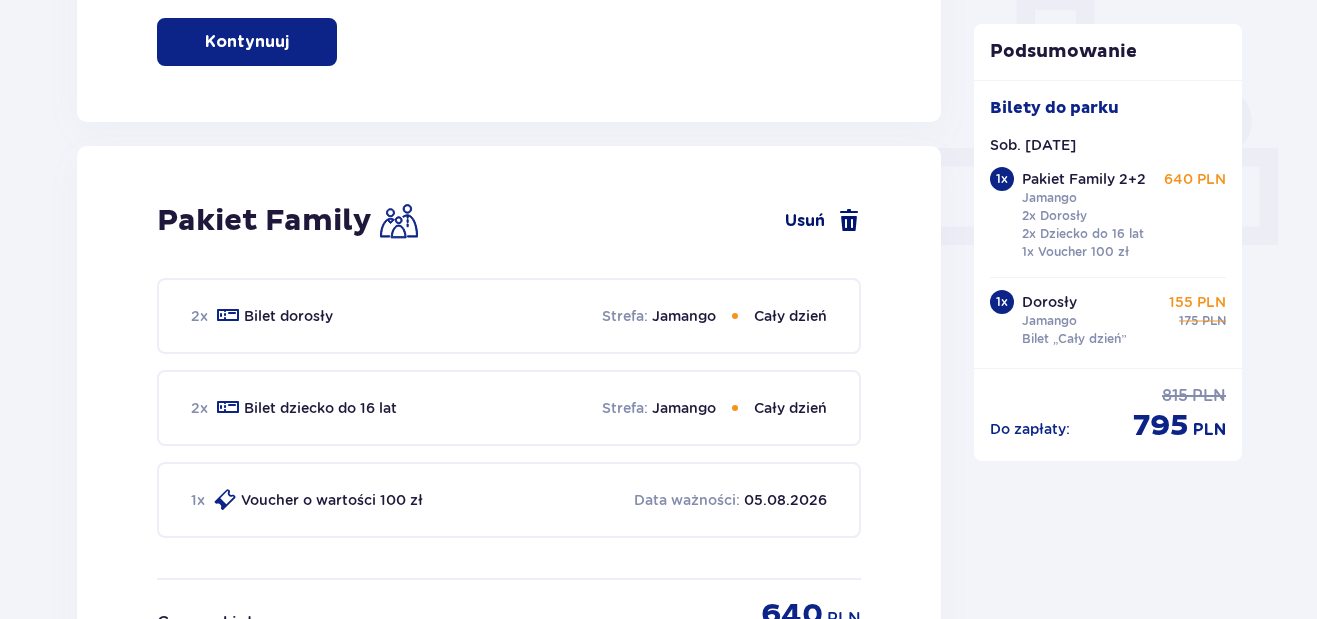 click at bounding box center [849, 221] 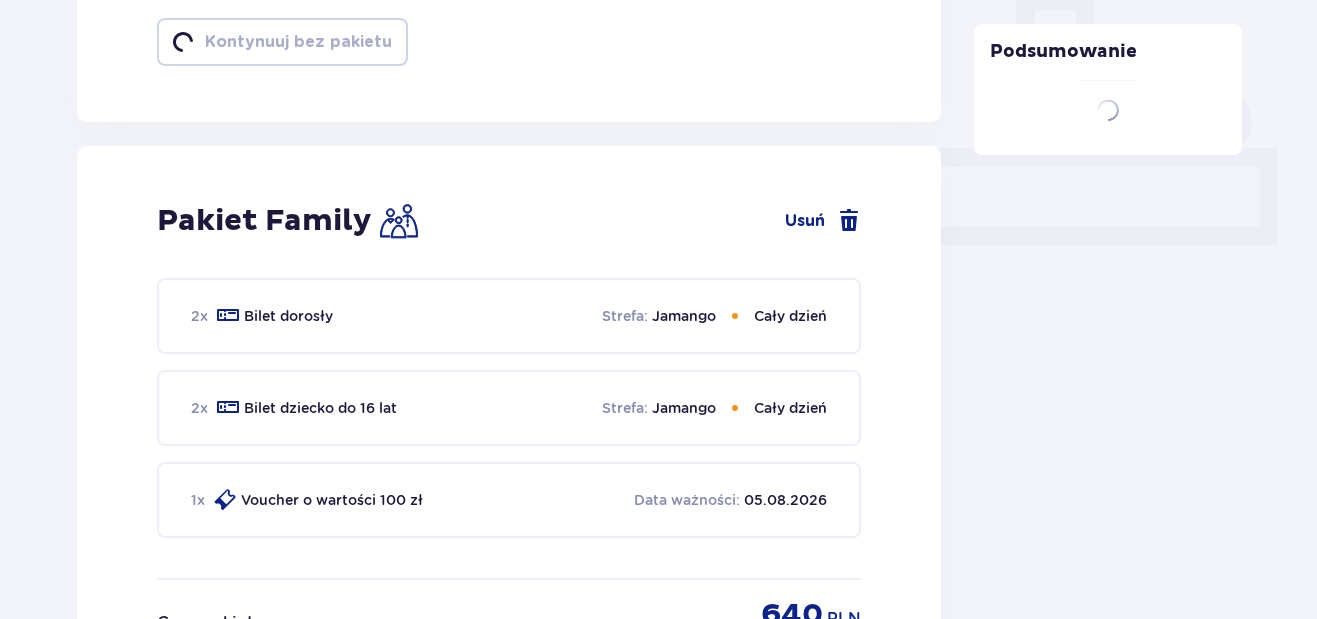 checkbox on "false" 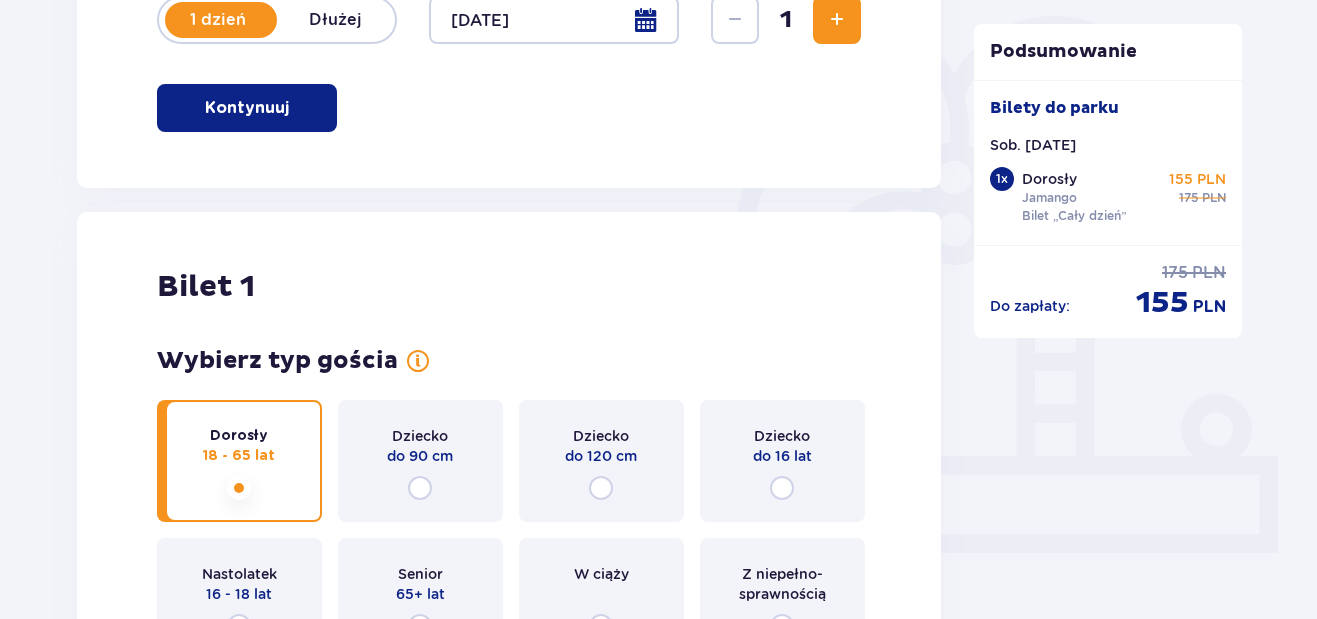 scroll, scrollTop: 80, scrollLeft: 0, axis: vertical 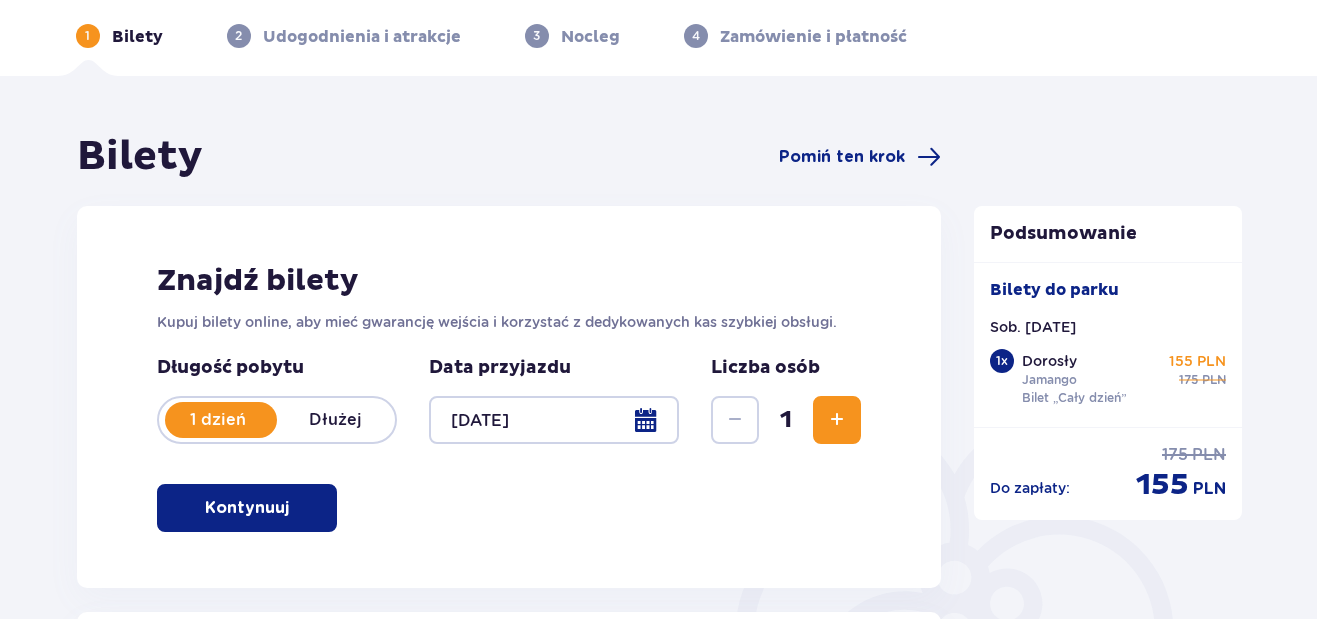 click at bounding box center [837, 420] 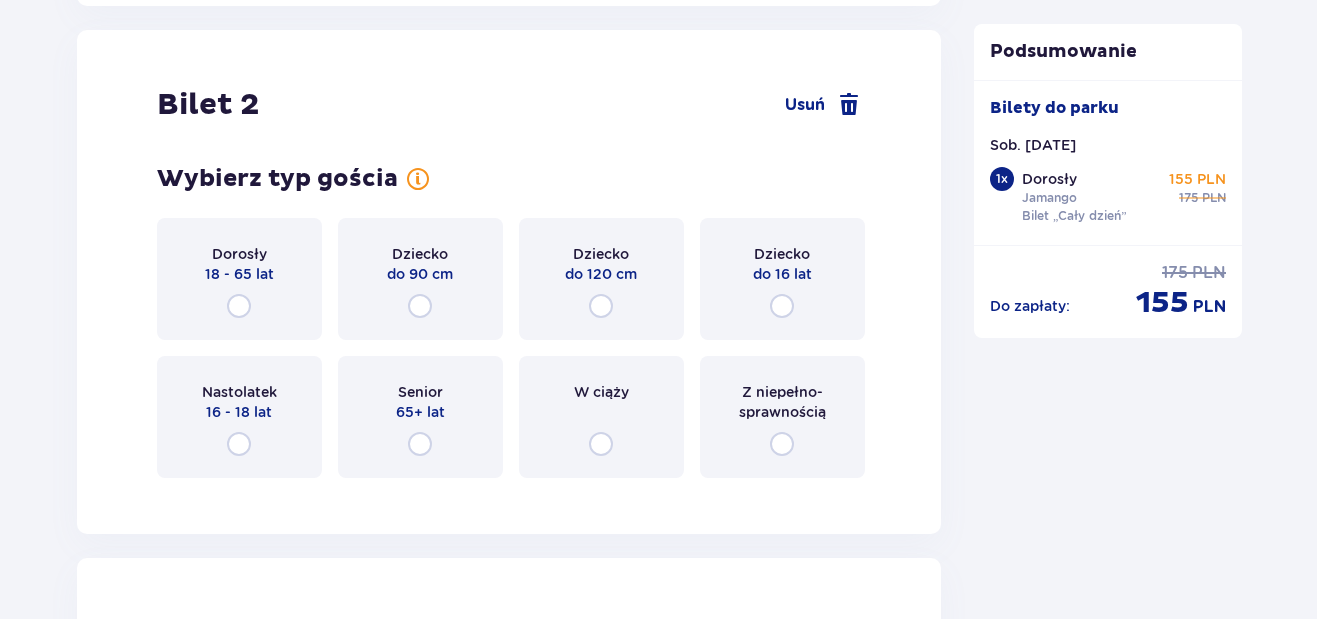 scroll, scrollTop: 2521, scrollLeft: 0, axis: vertical 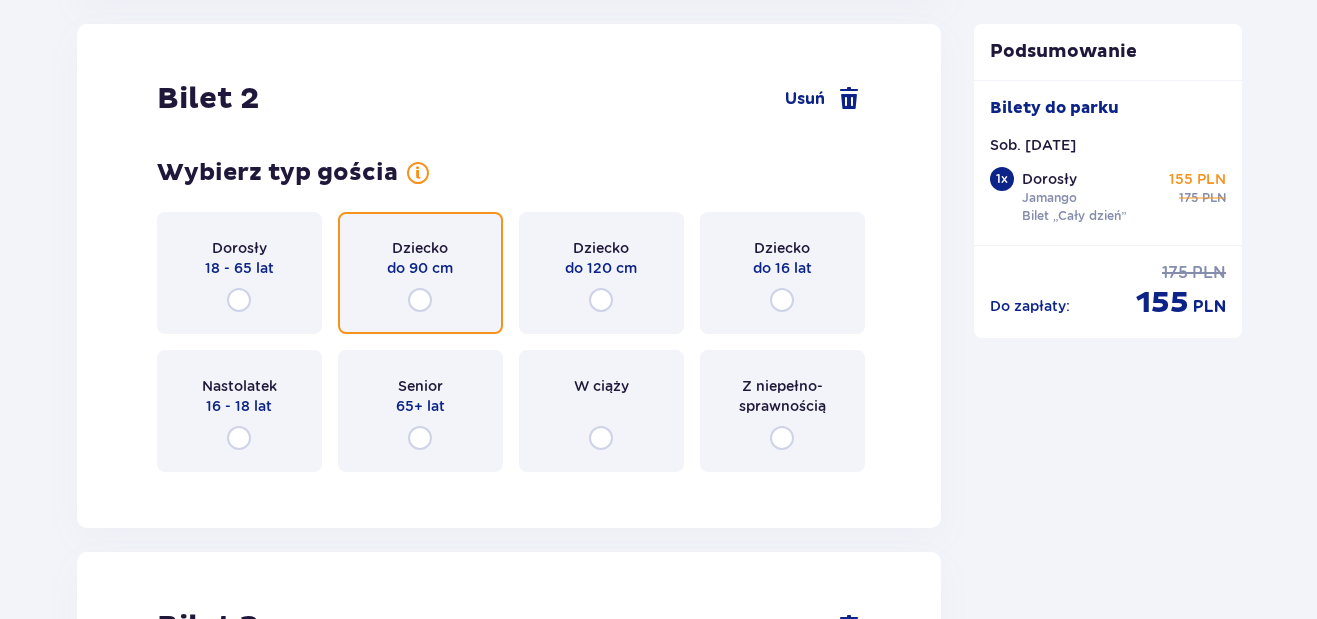 click at bounding box center [420, 300] 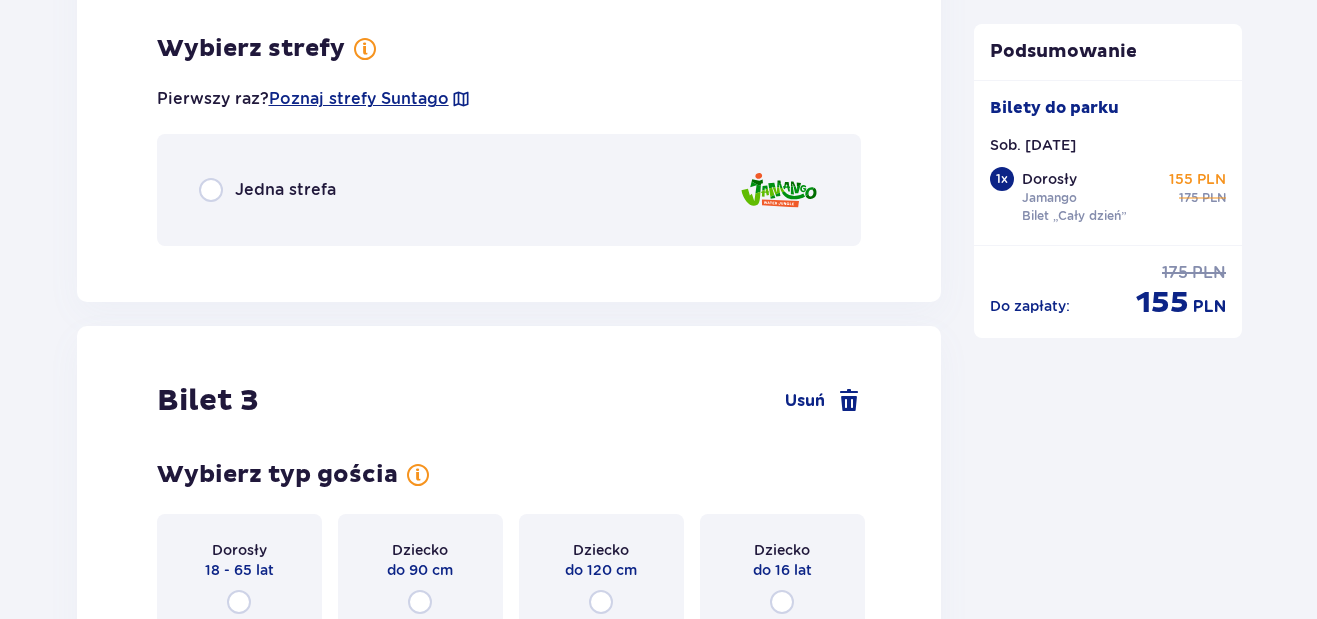 scroll, scrollTop: 3009, scrollLeft: 0, axis: vertical 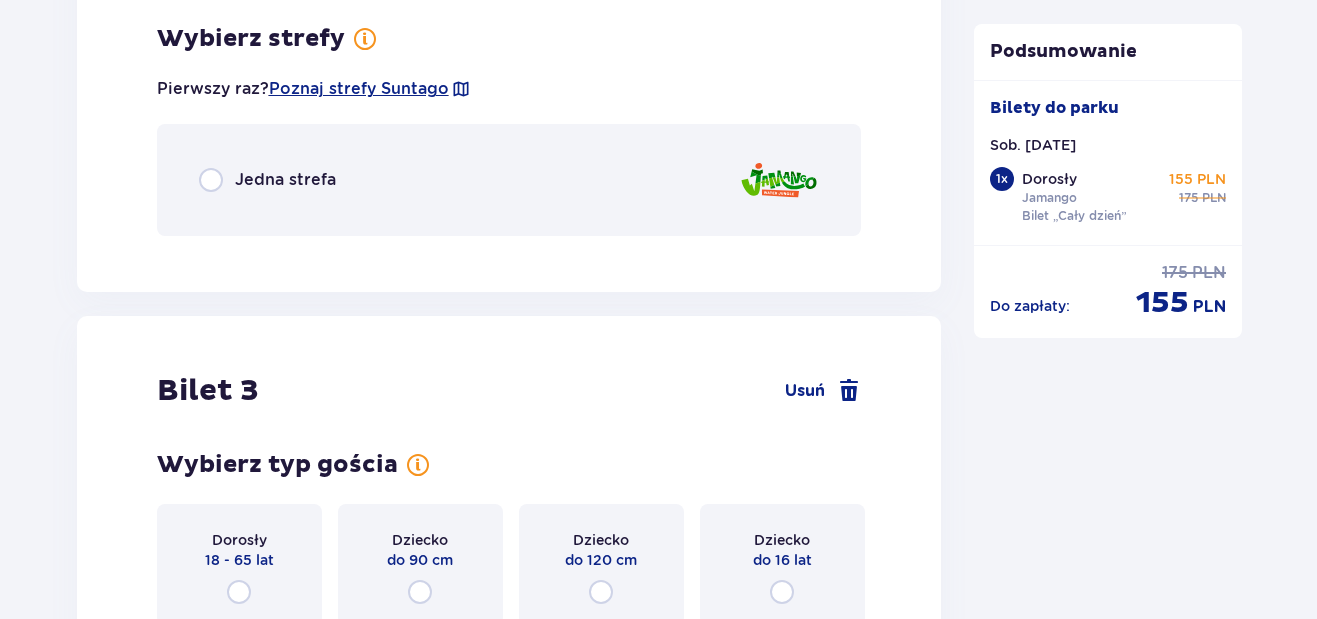 click on "Jedna strefa" at bounding box center (509, 180) 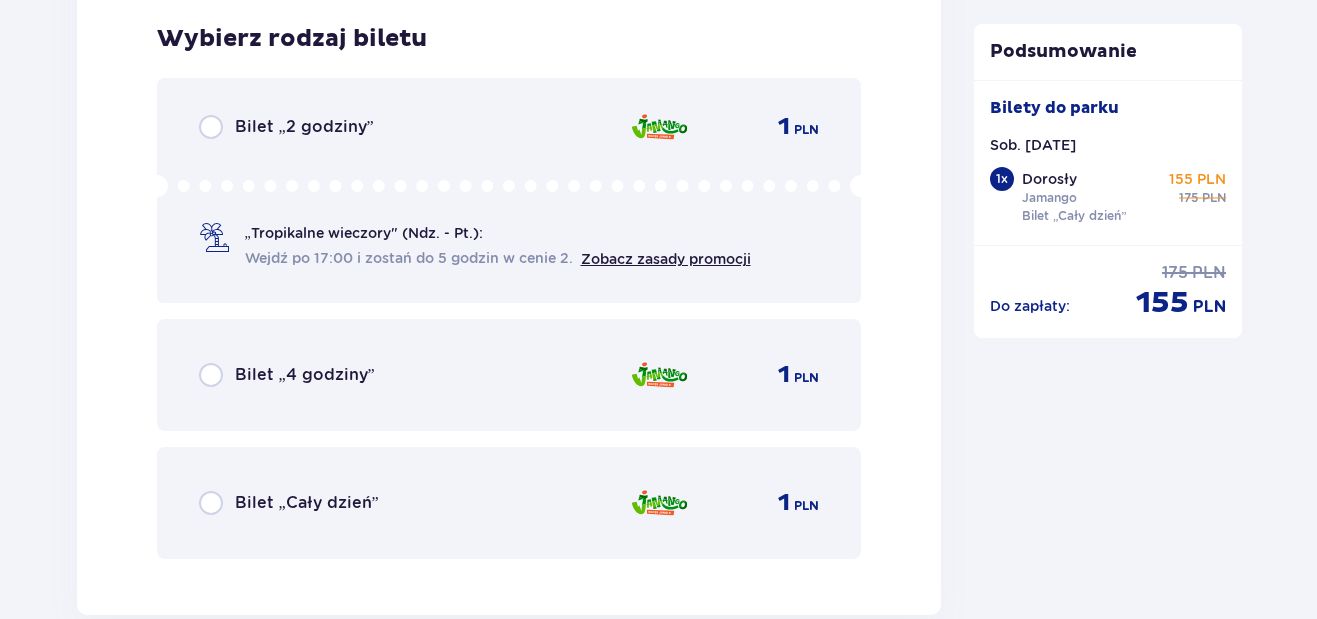 scroll, scrollTop: 3361, scrollLeft: 0, axis: vertical 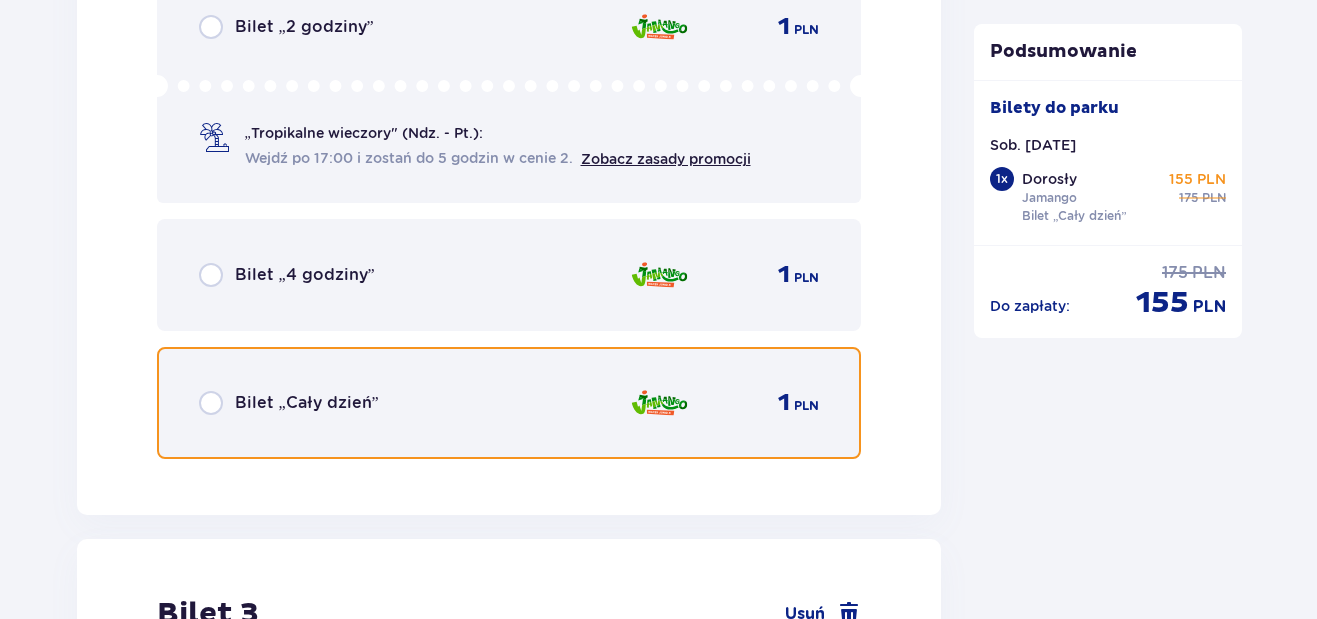 click at bounding box center (211, 403) 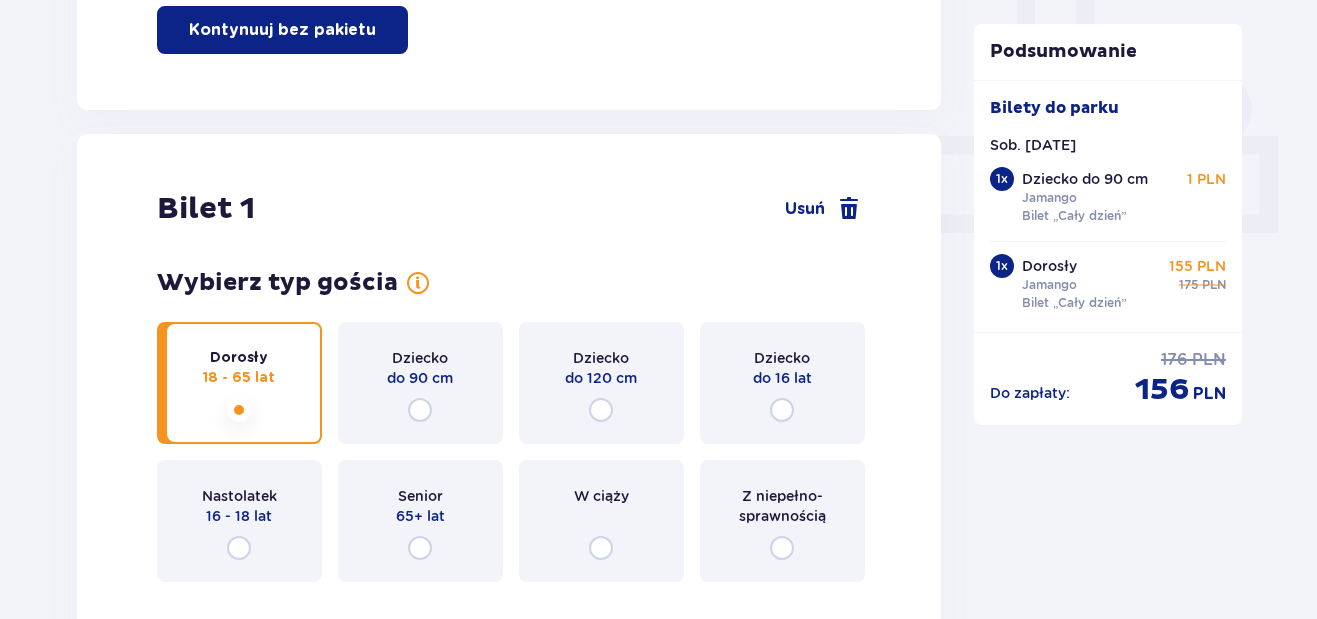scroll, scrollTop: 1200, scrollLeft: 0, axis: vertical 